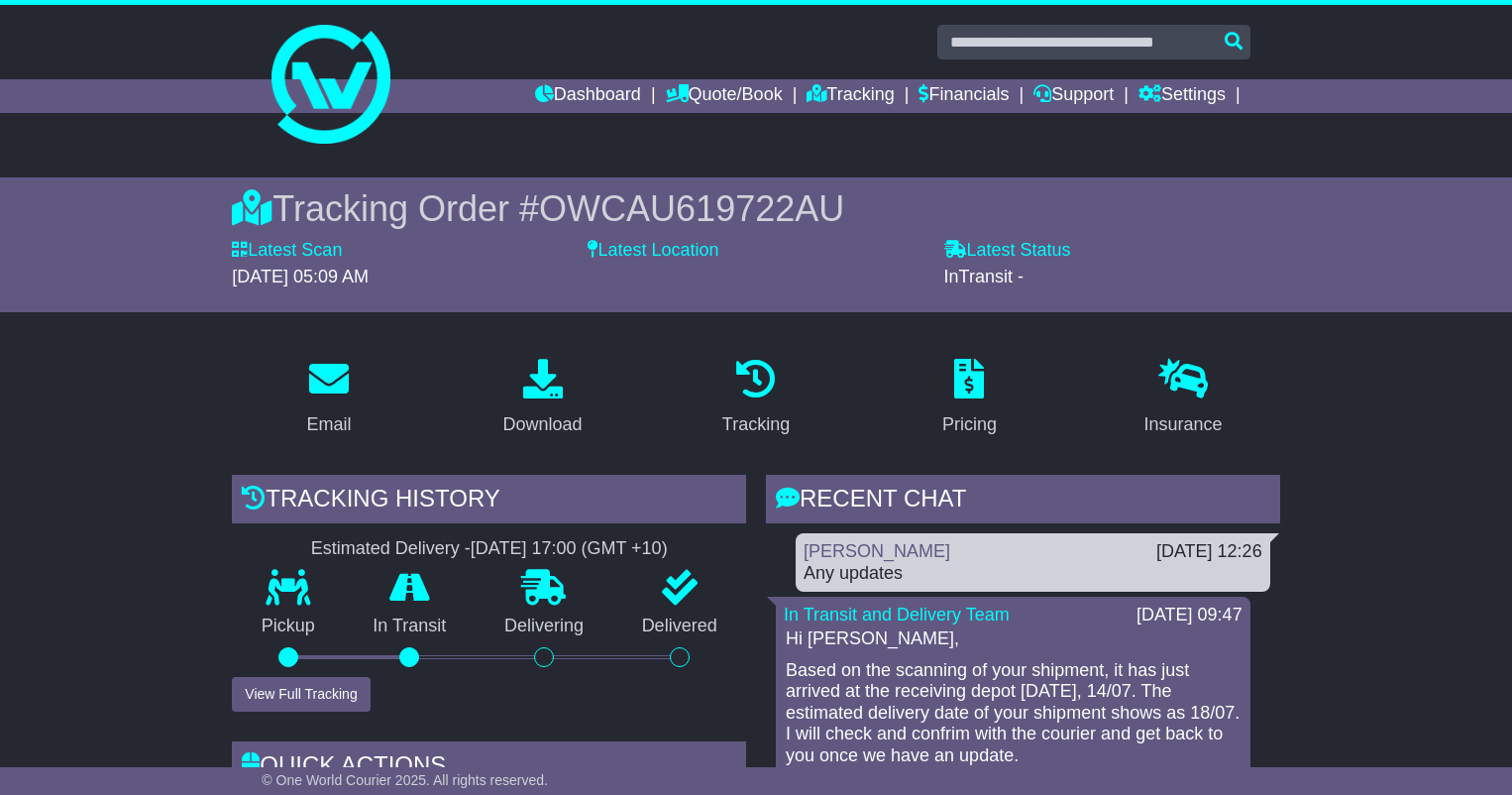 scroll, scrollTop: 440, scrollLeft: 0, axis: vertical 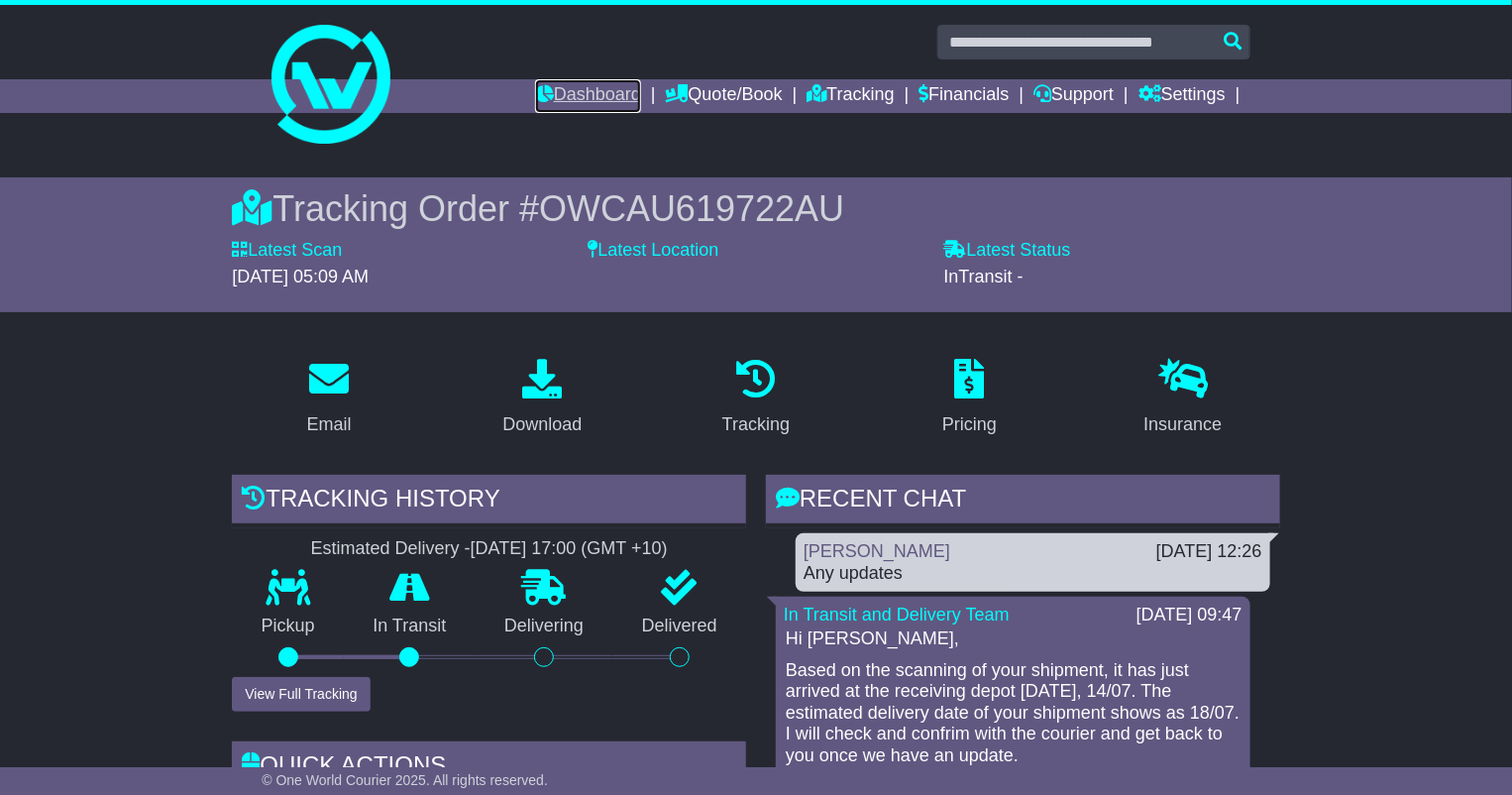 click on "Dashboard" at bounding box center (588, 96) 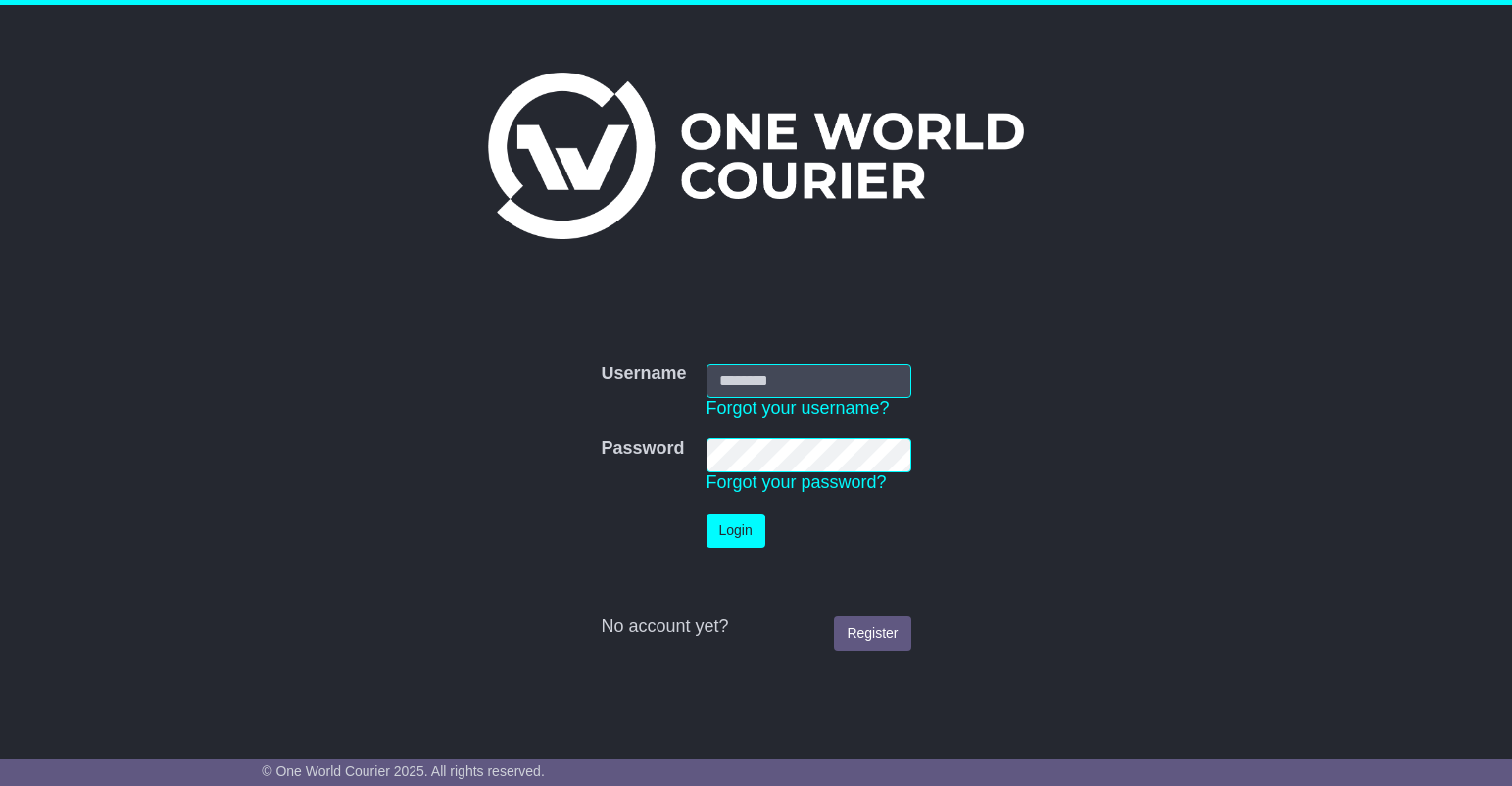 scroll, scrollTop: 0, scrollLeft: 0, axis: both 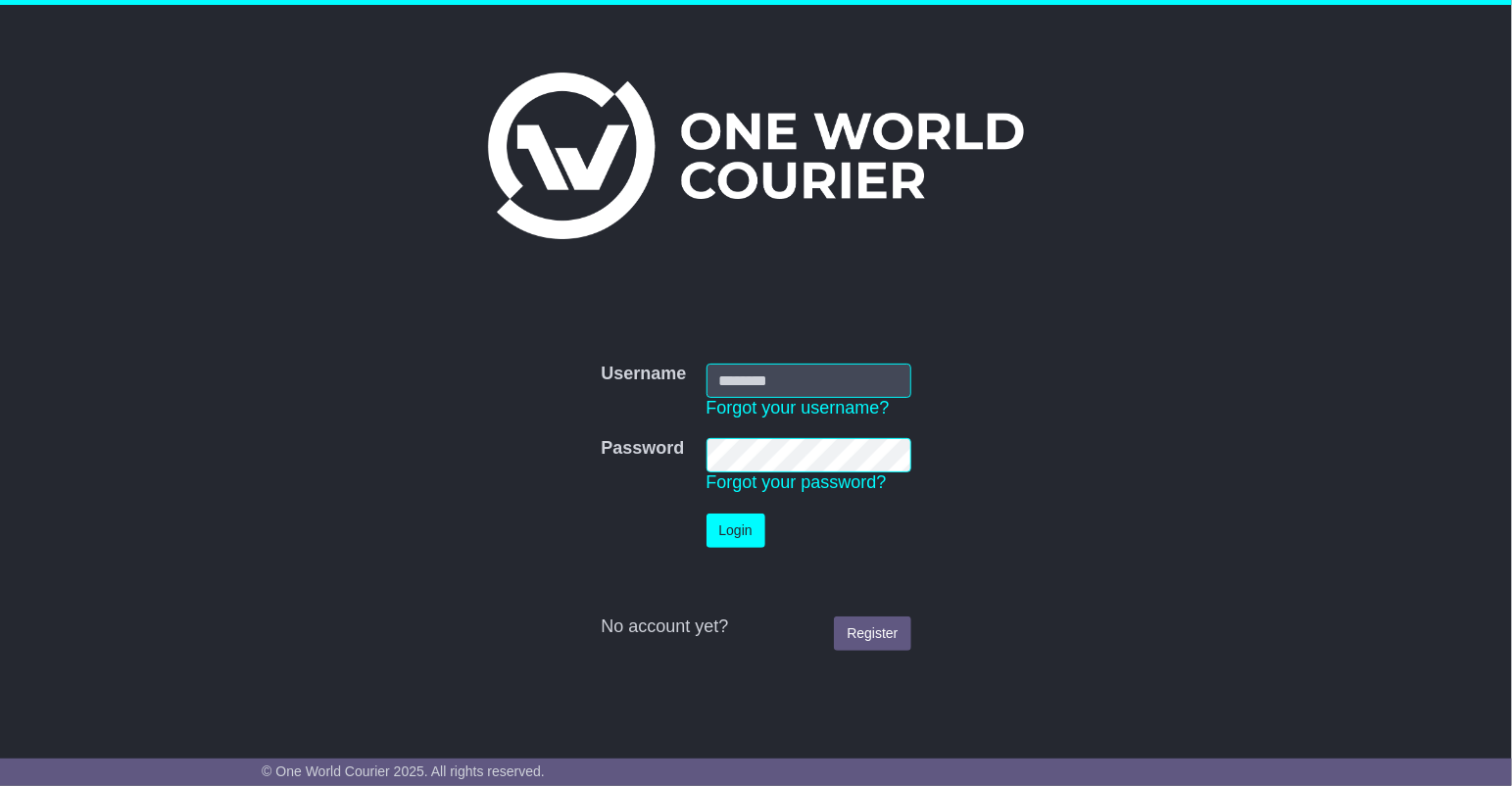 click on "Username" at bounding box center [808, 380] 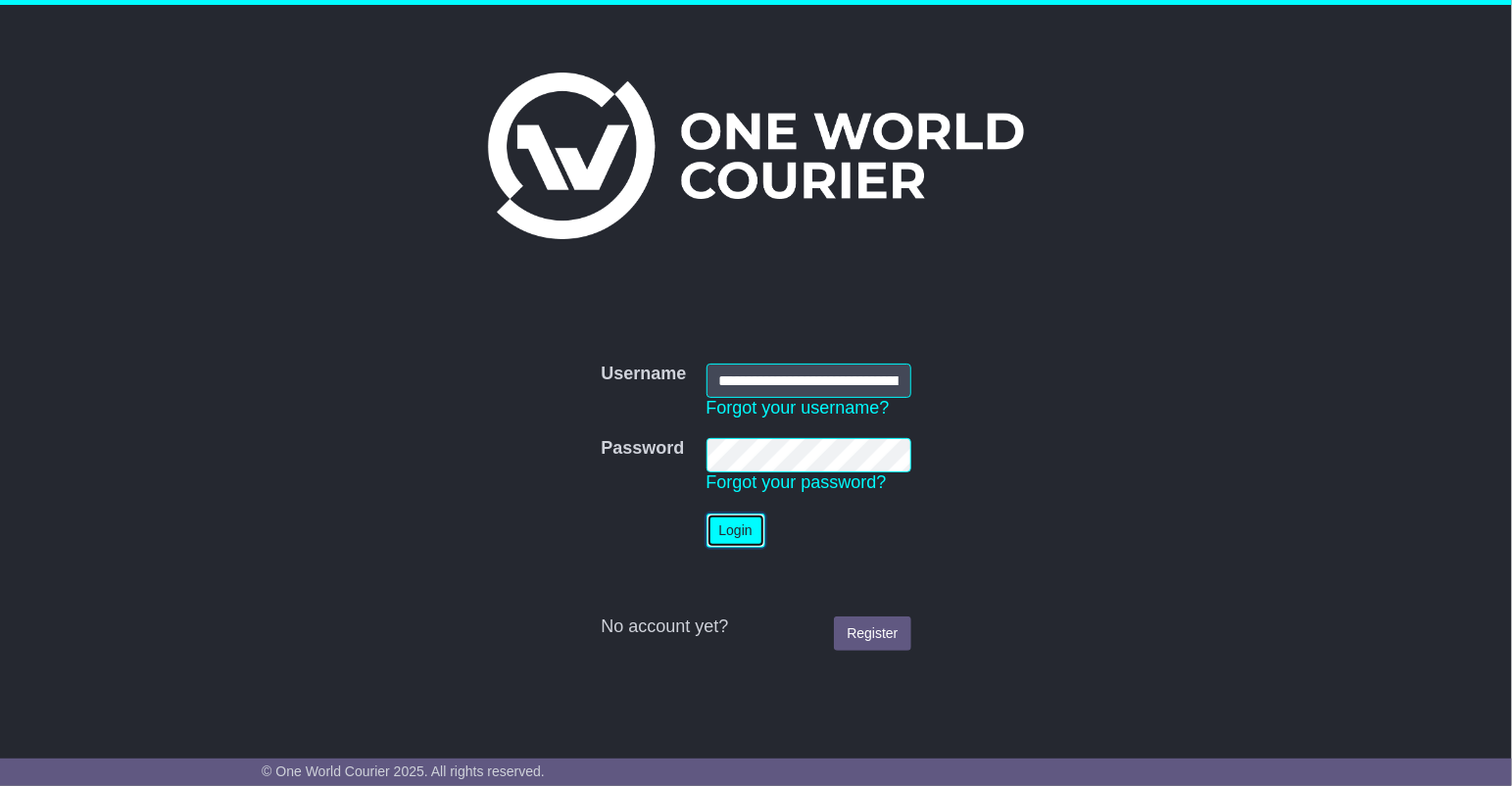 click on "Login" at bounding box center (736, 530) 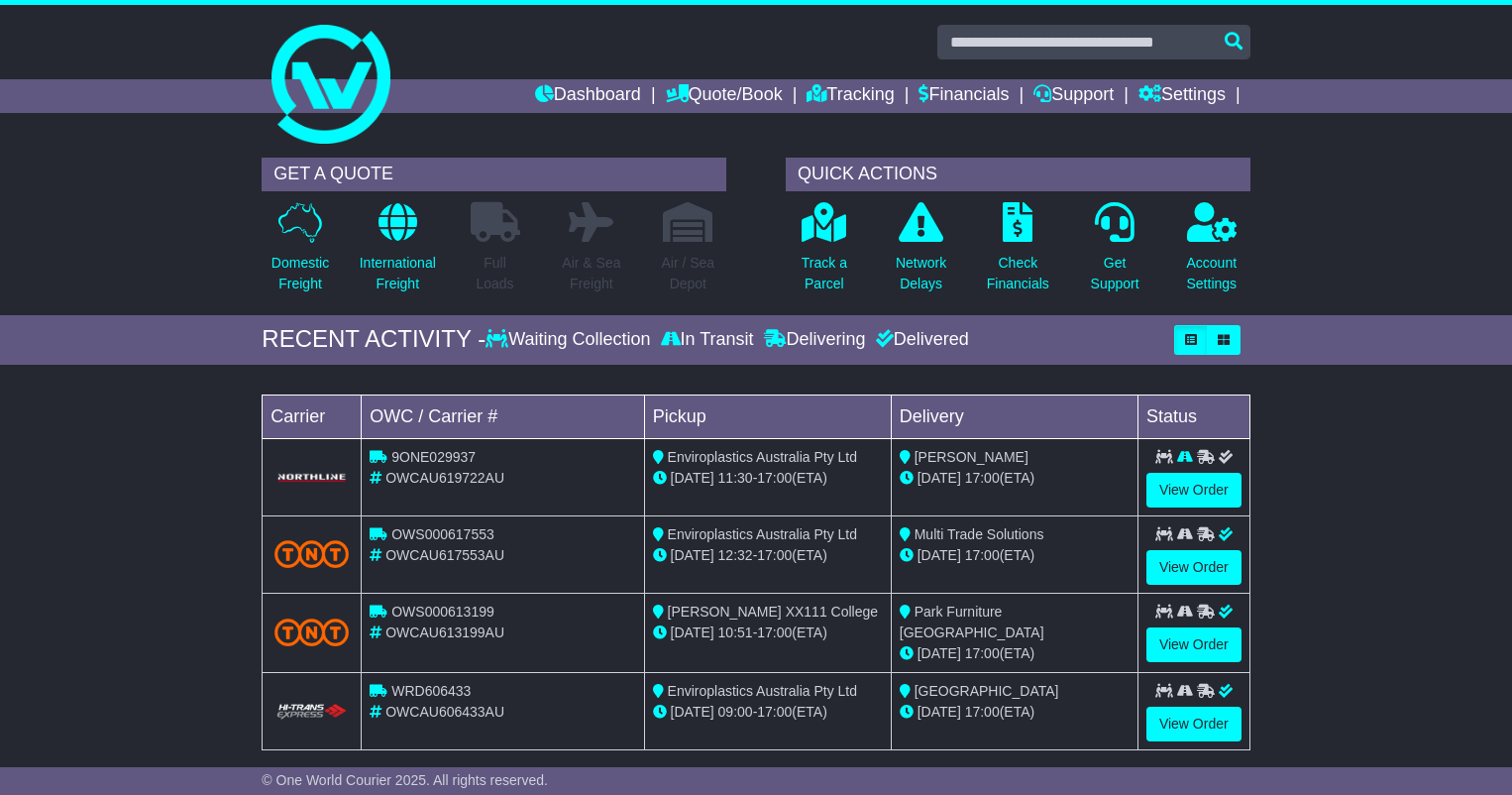 scroll, scrollTop: 0, scrollLeft: 0, axis: both 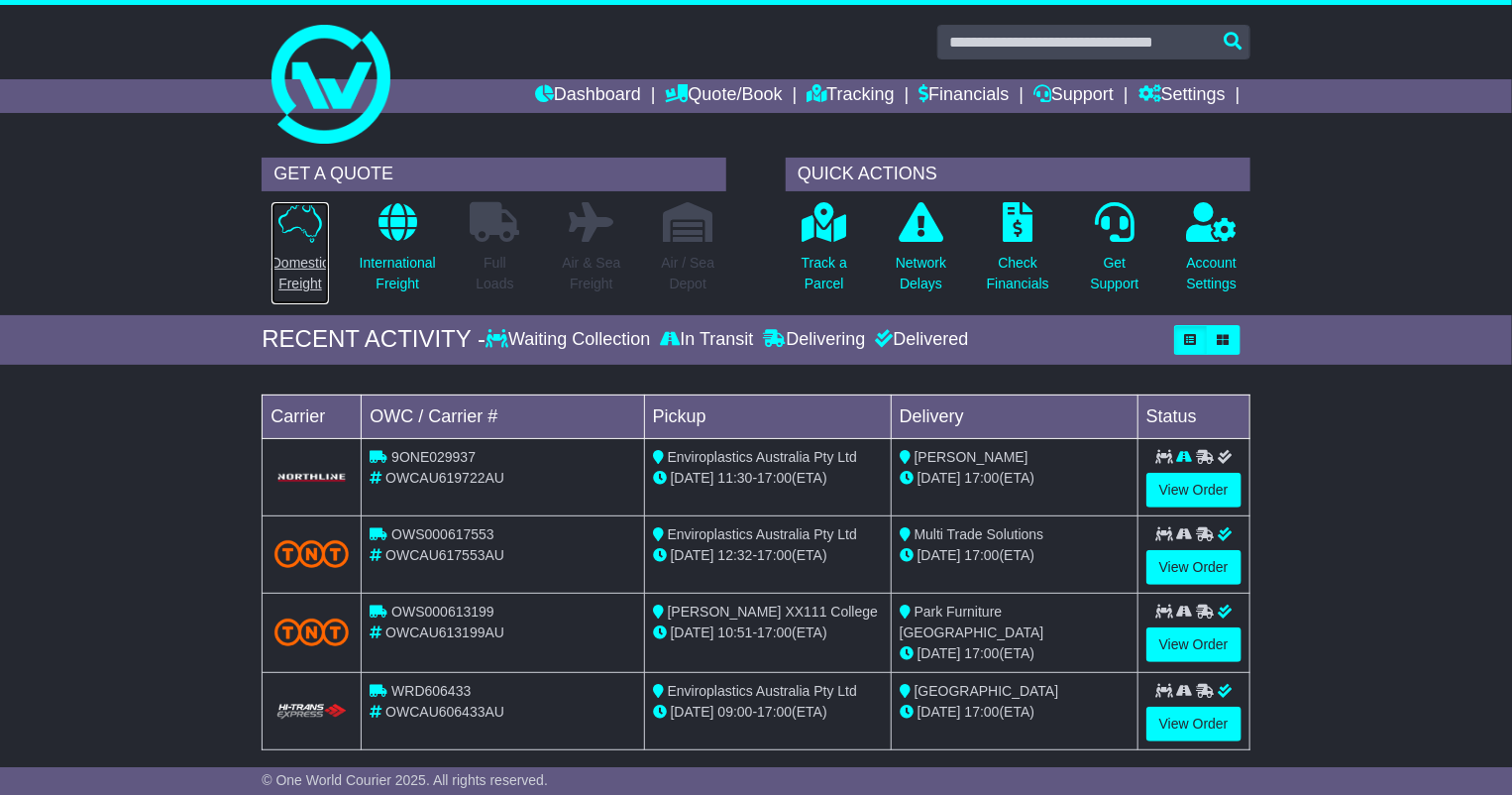 click on "Domestic Freight" at bounding box center [300, 253] 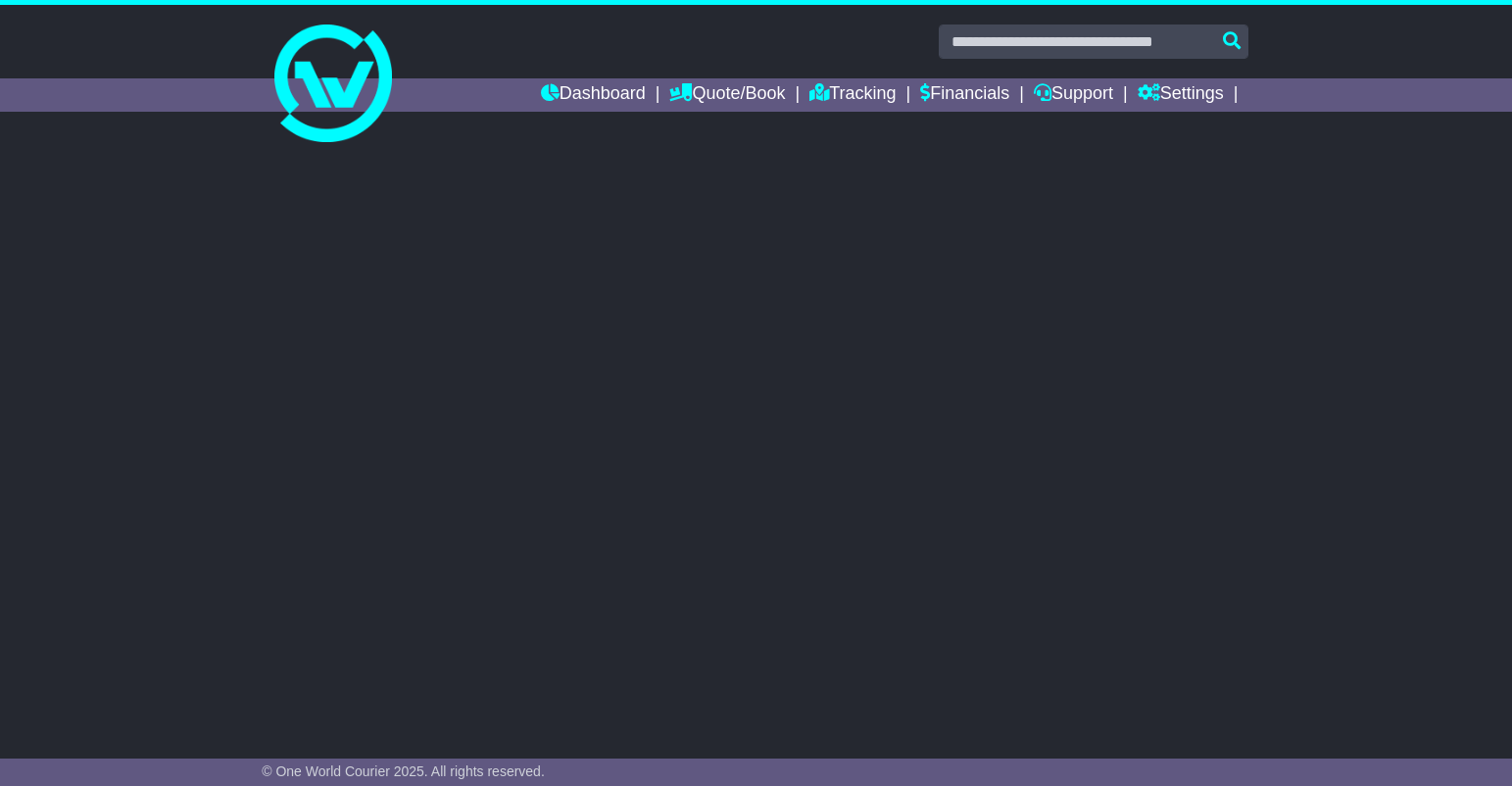 scroll, scrollTop: 0, scrollLeft: 0, axis: both 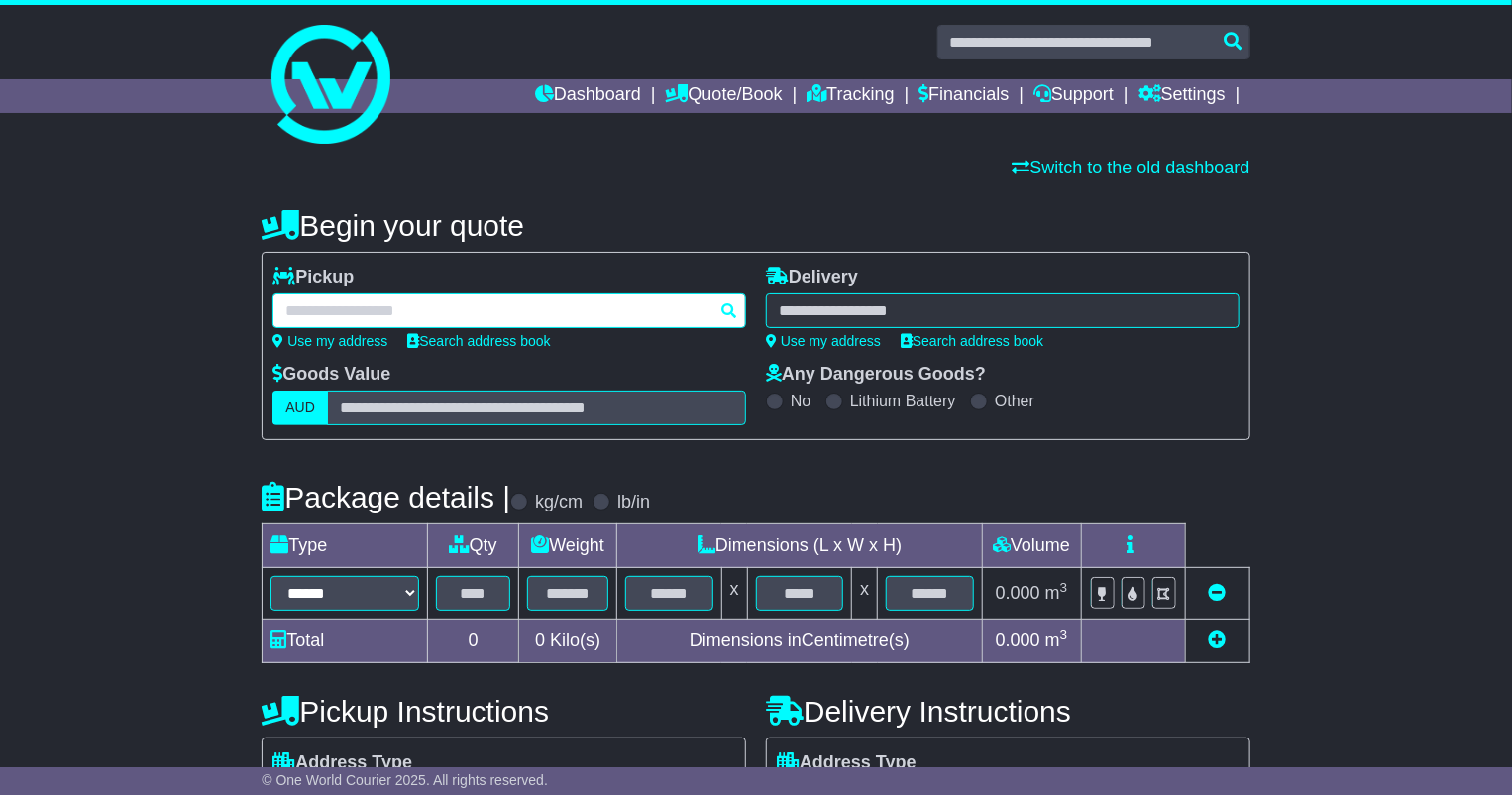 click at bounding box center [509, 310] 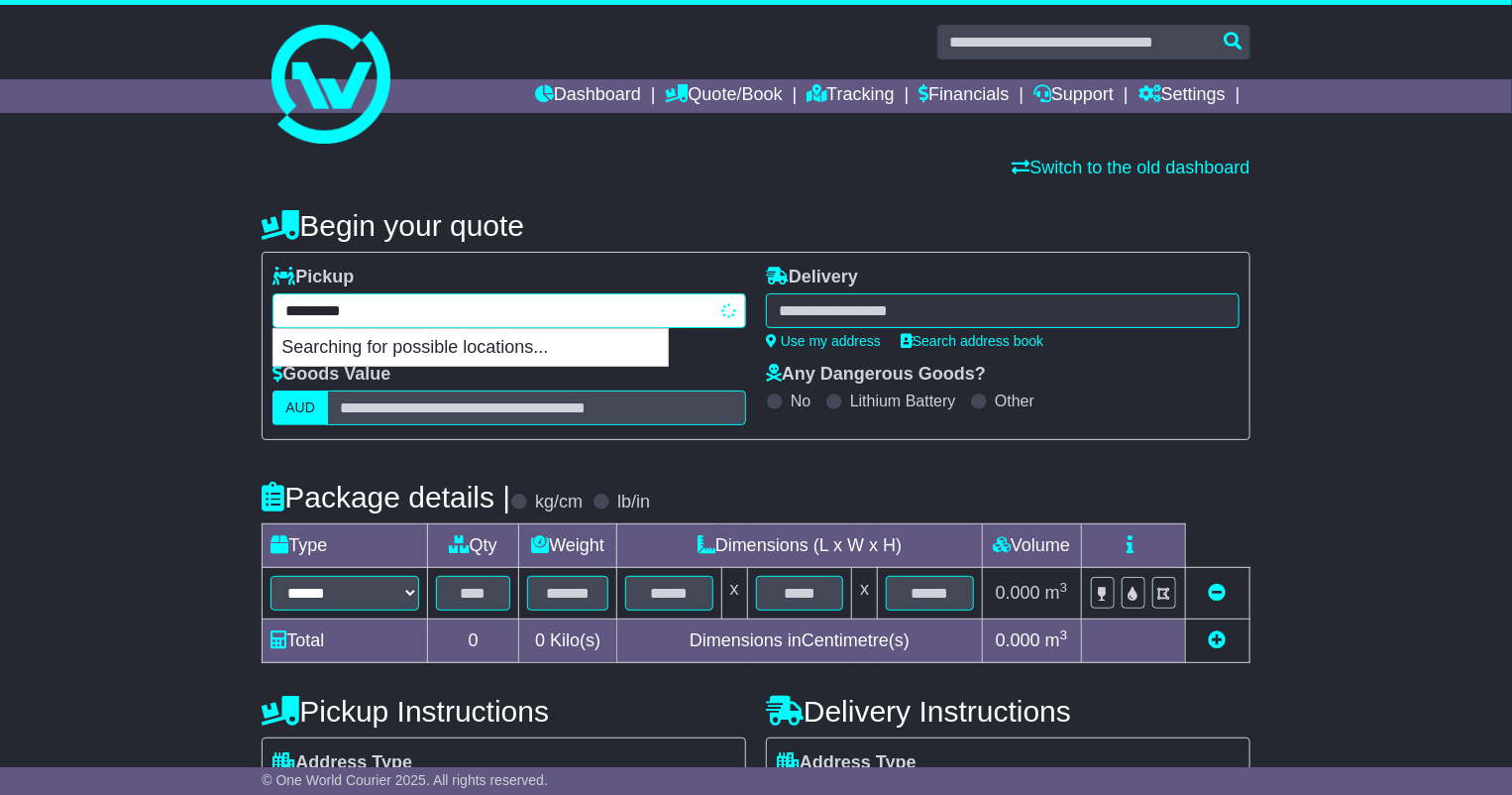 type on "********" 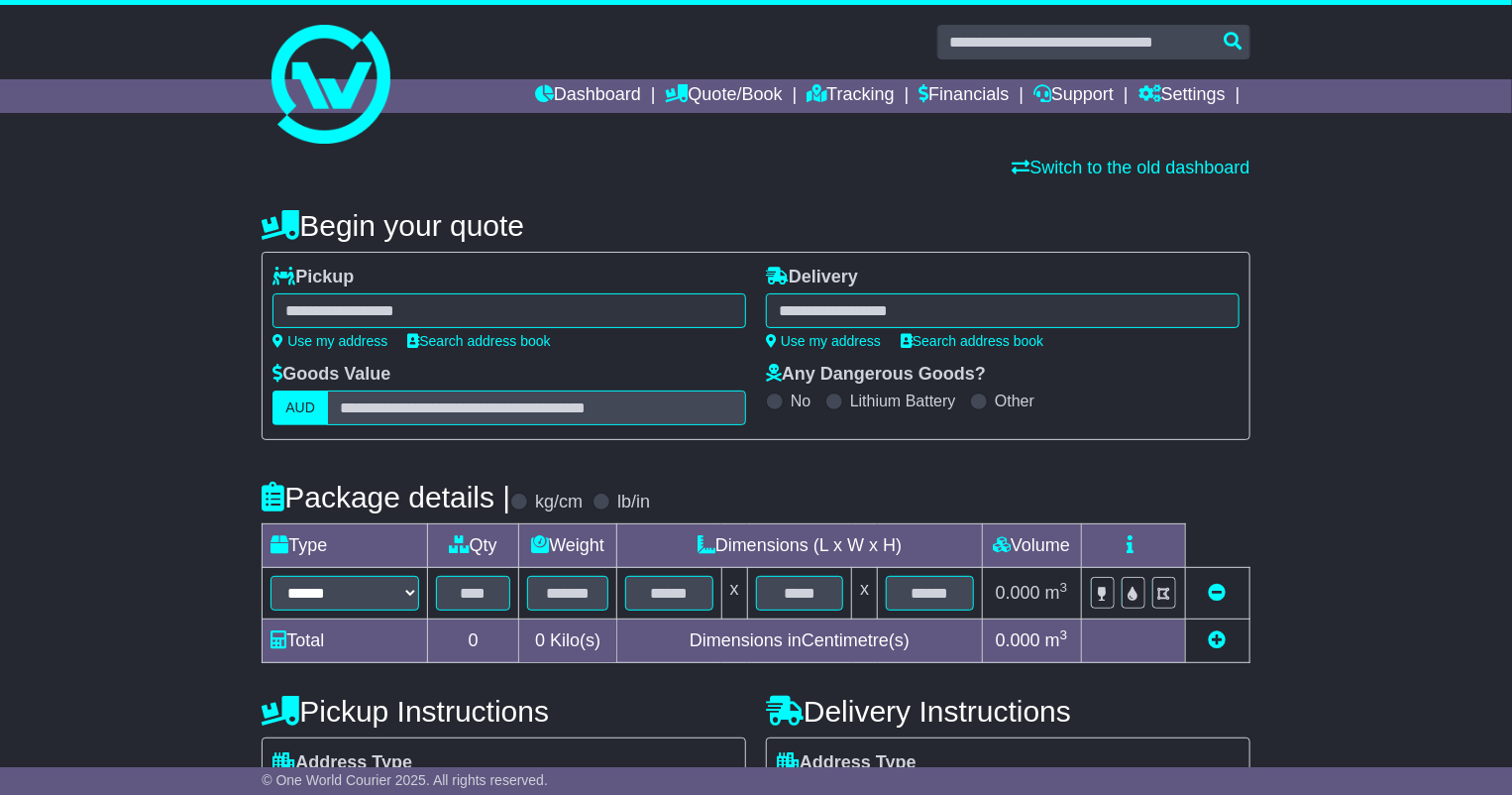 click on "******** capalaba Searching for possible locations..." at bounding box center (509, 310) 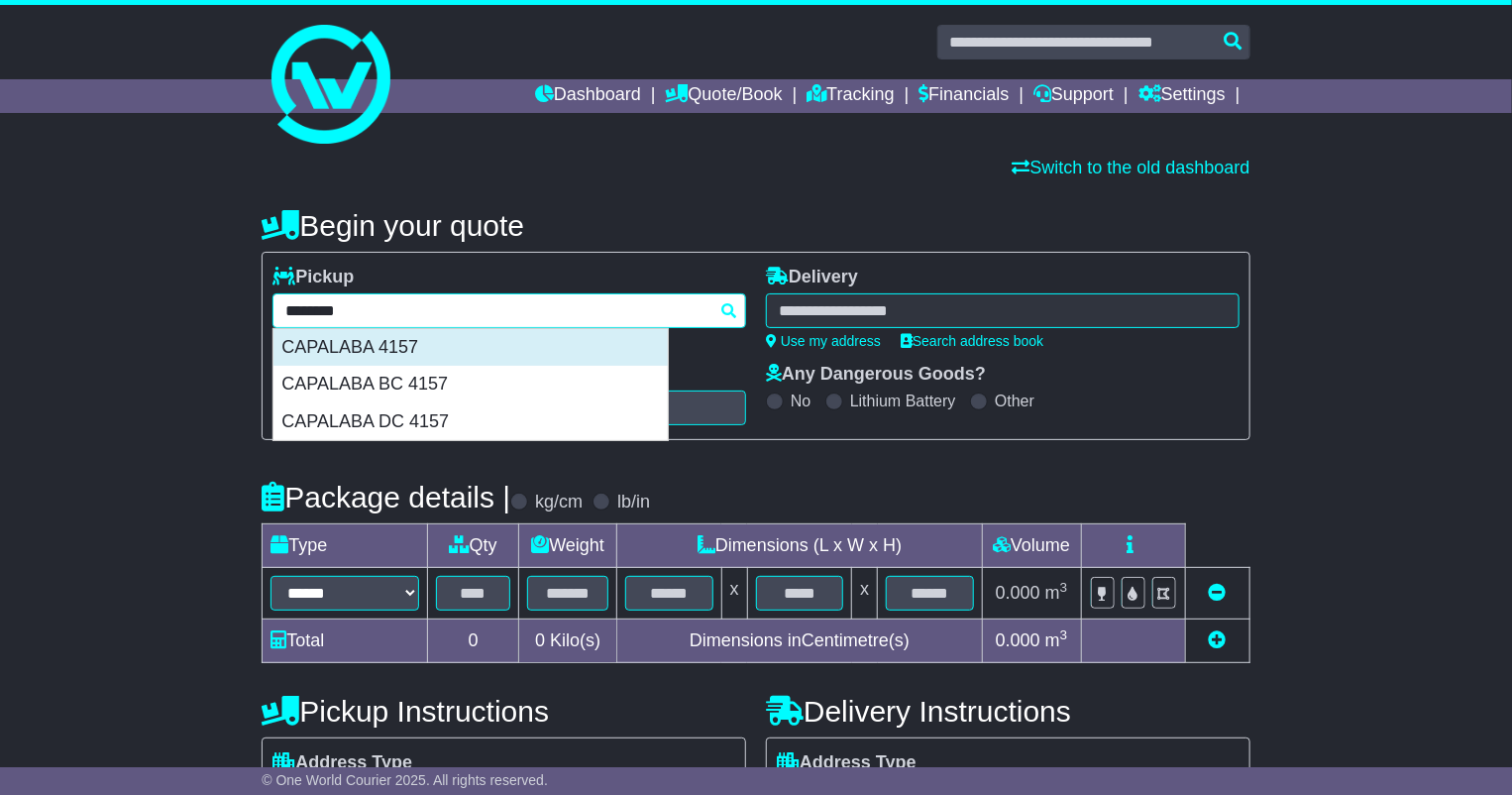 click on "CAPALABA 4157" at bounding box center (471, 348) 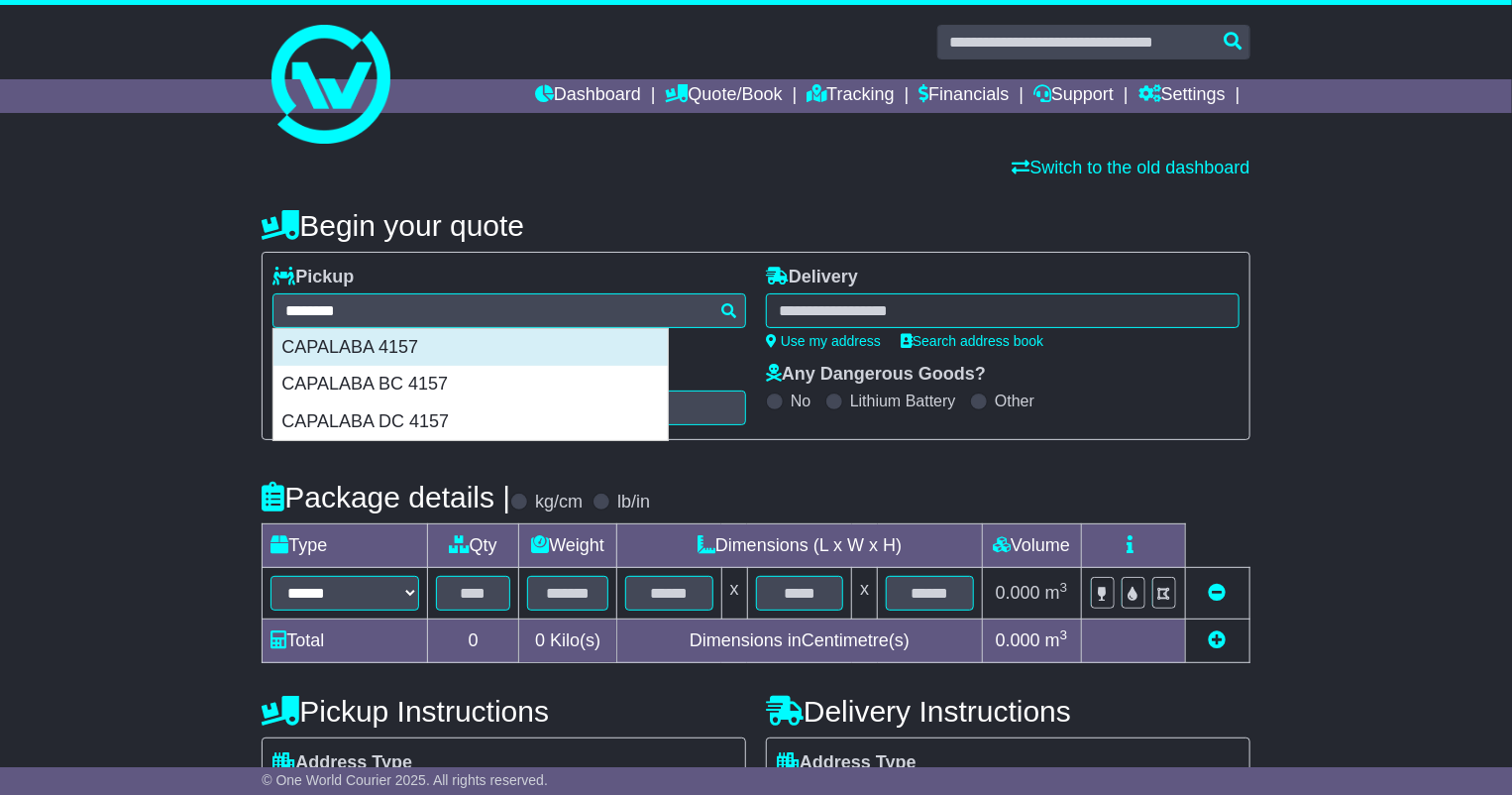 type on "**********" 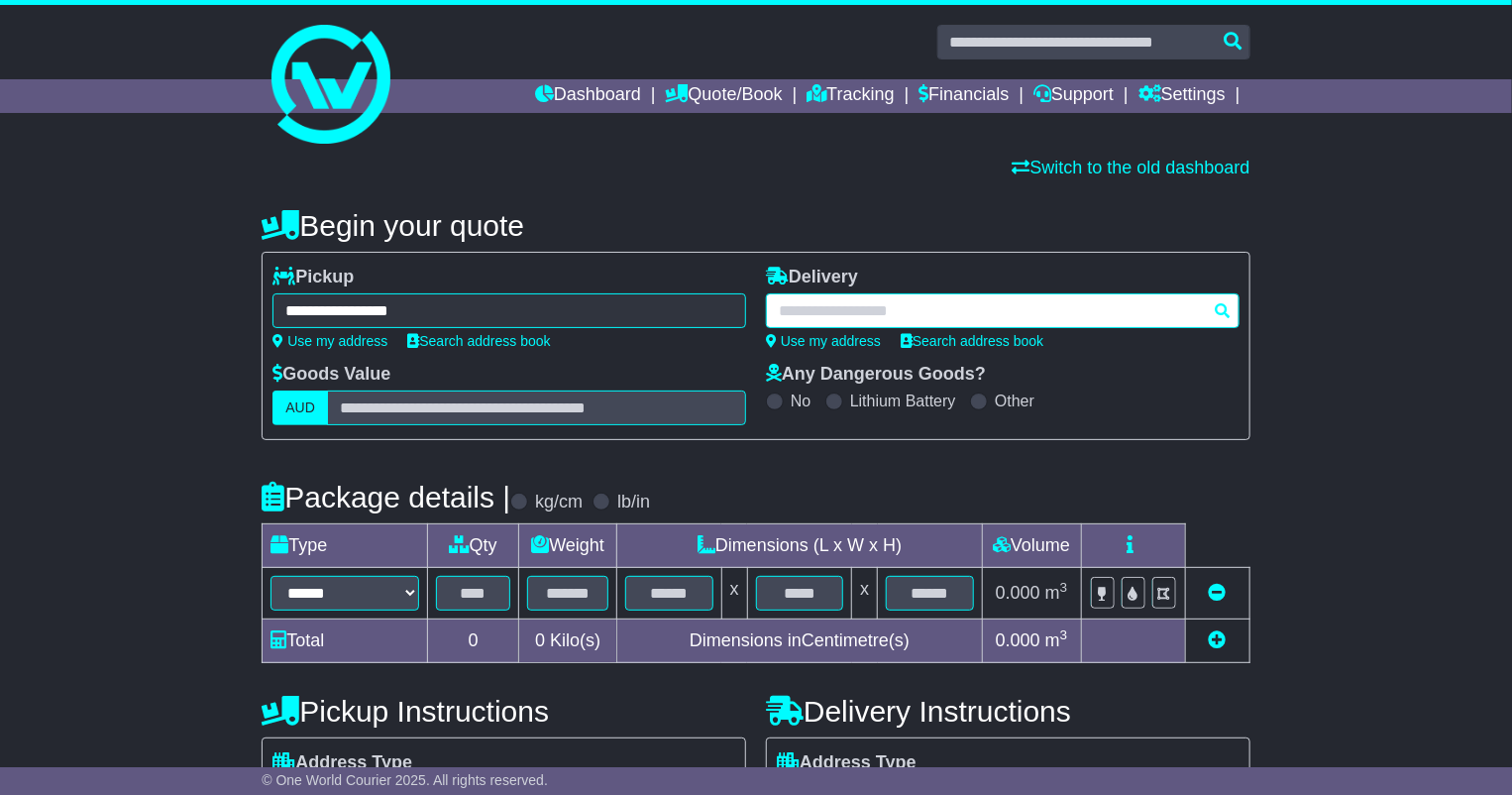 click at bounding box center [1003, 310] 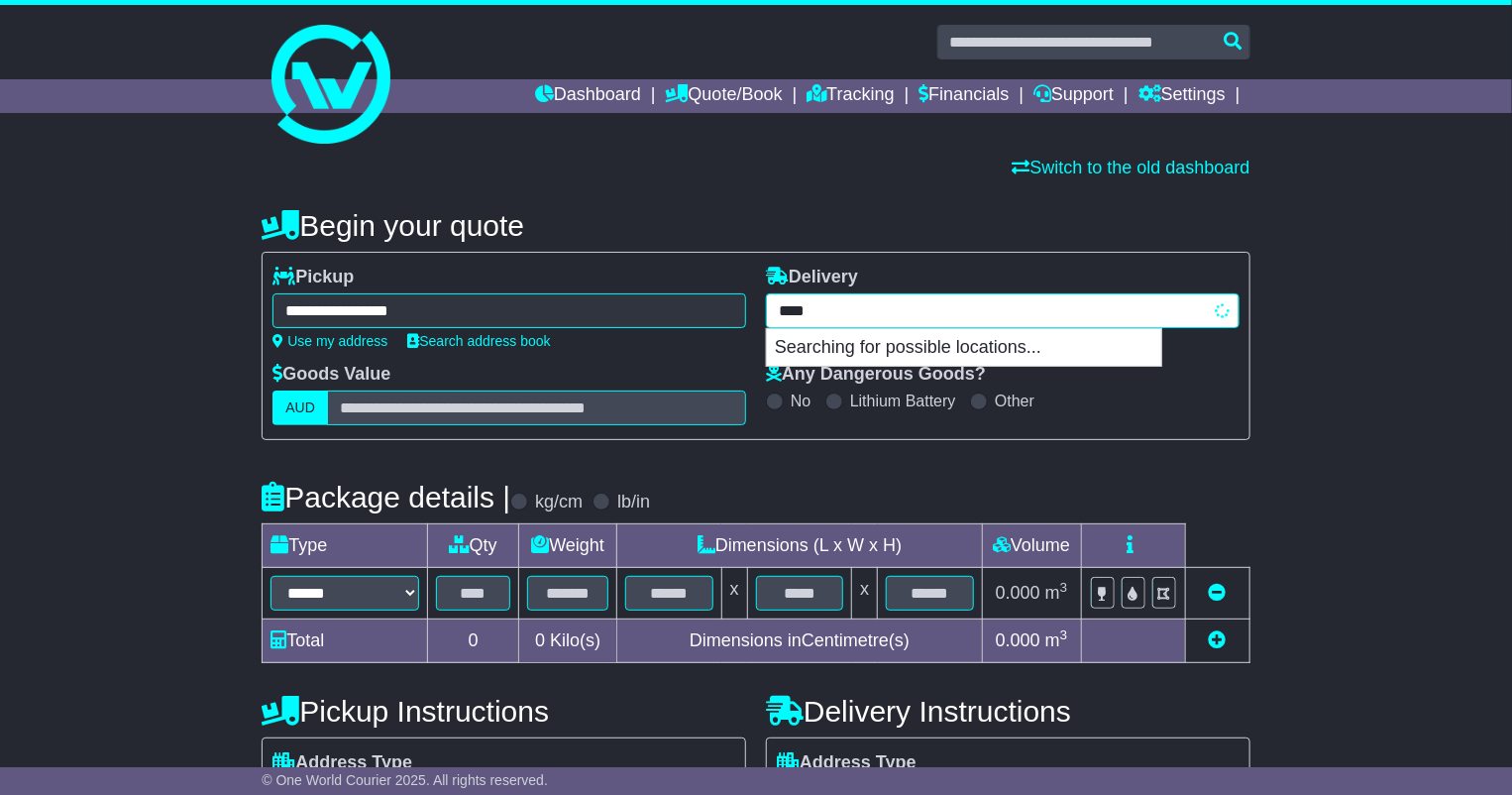 type on "*****" 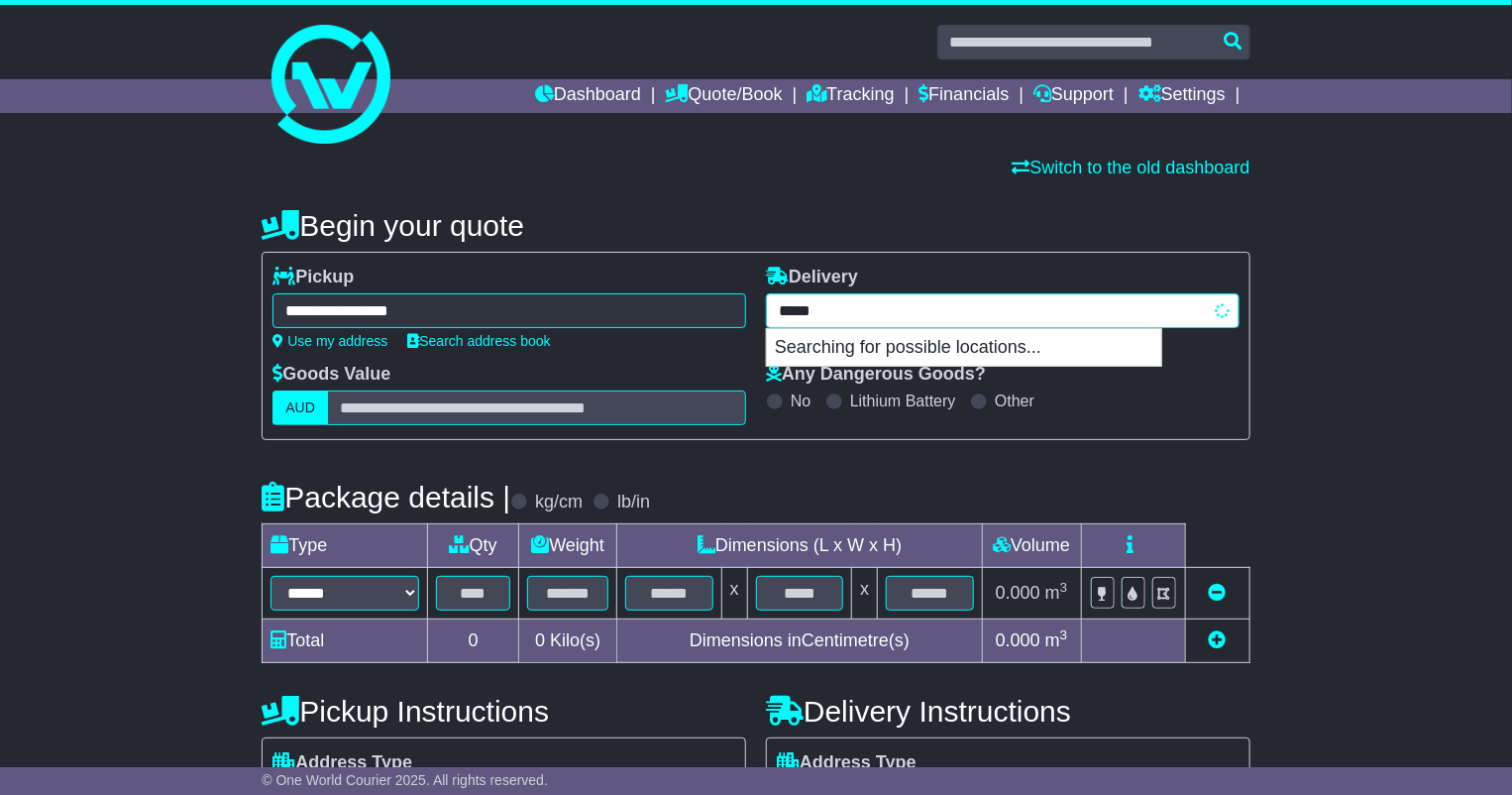 type on "**********" 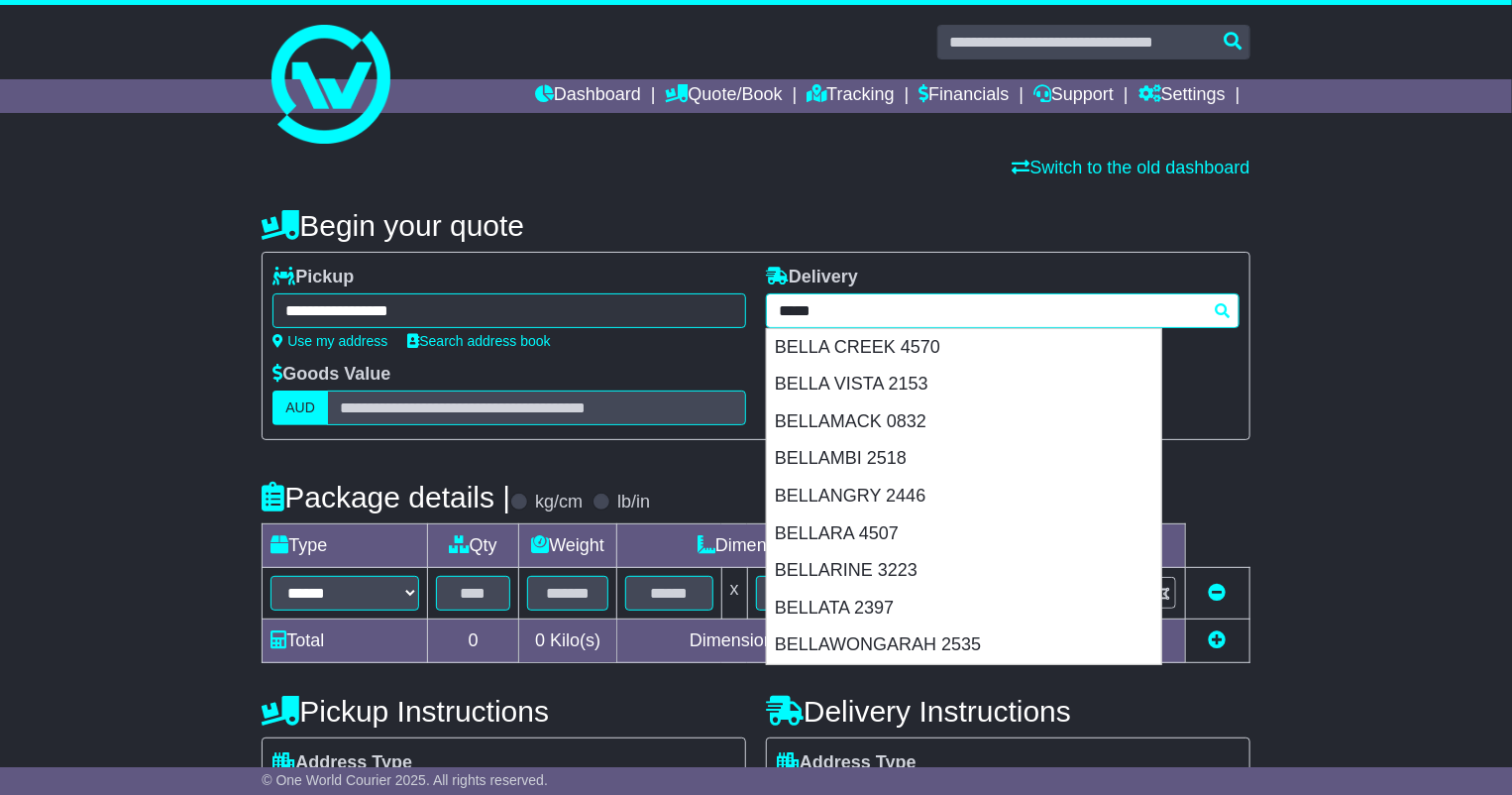 type 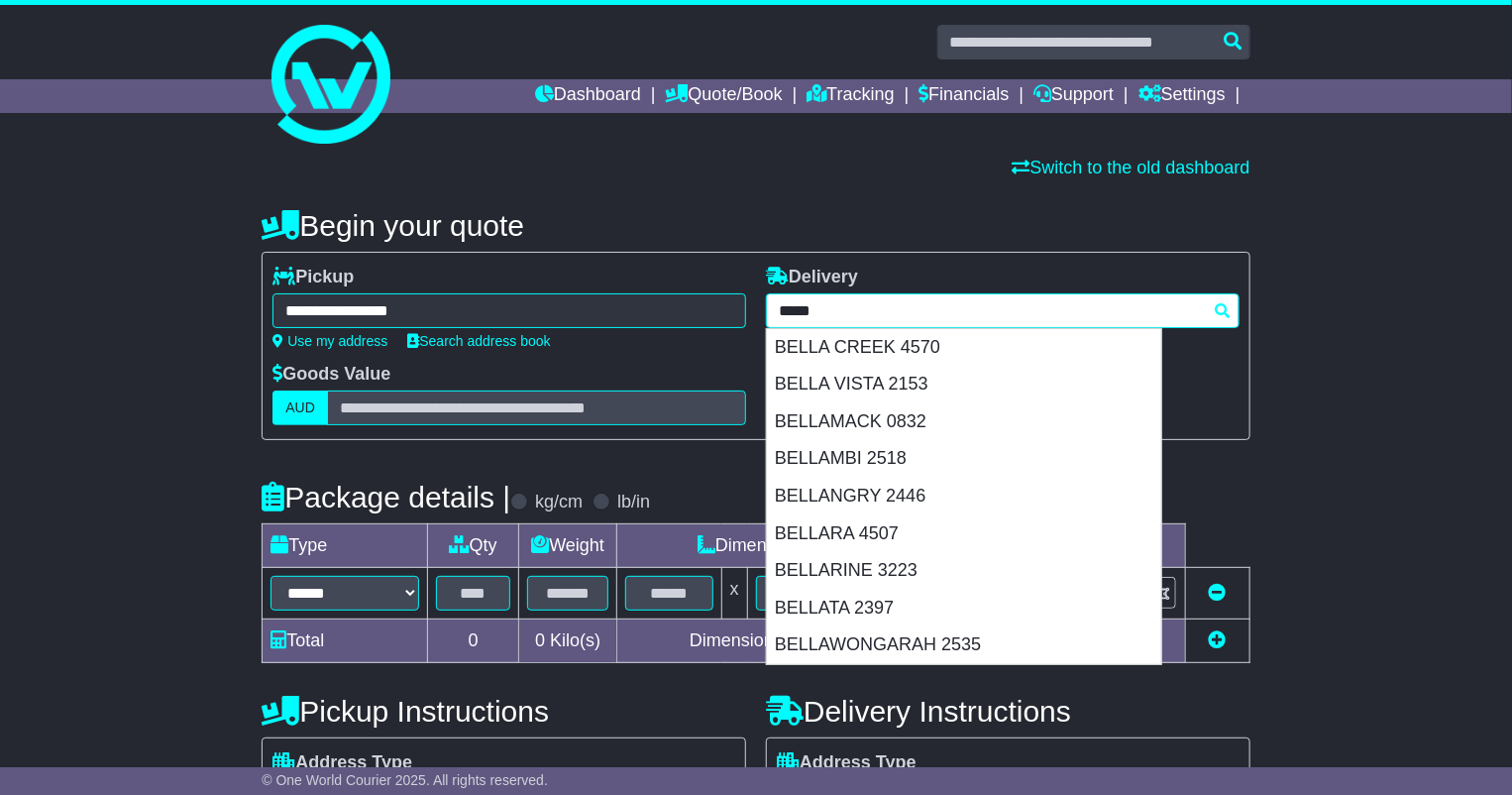 type on "*****" 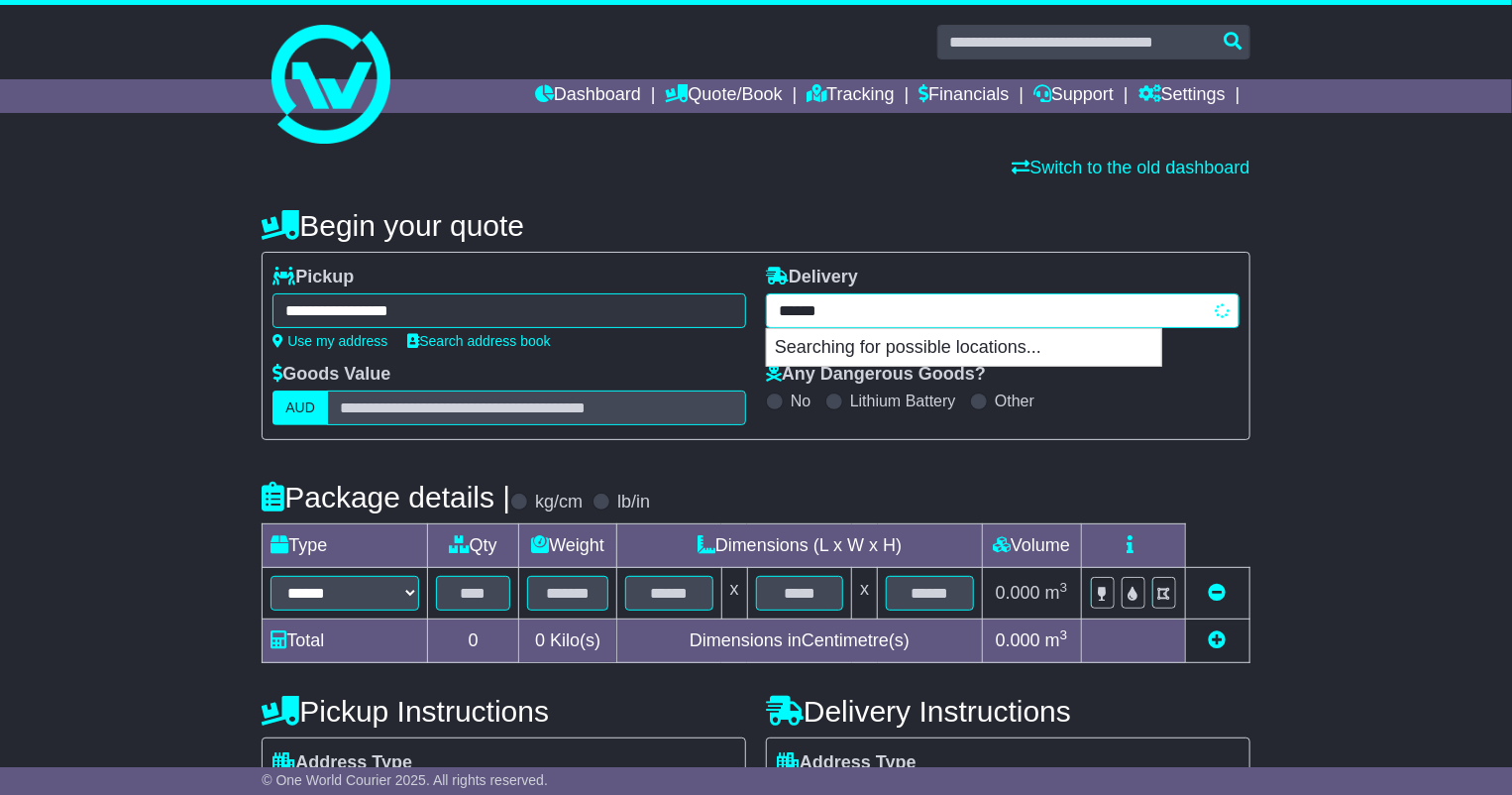 type on "**********" 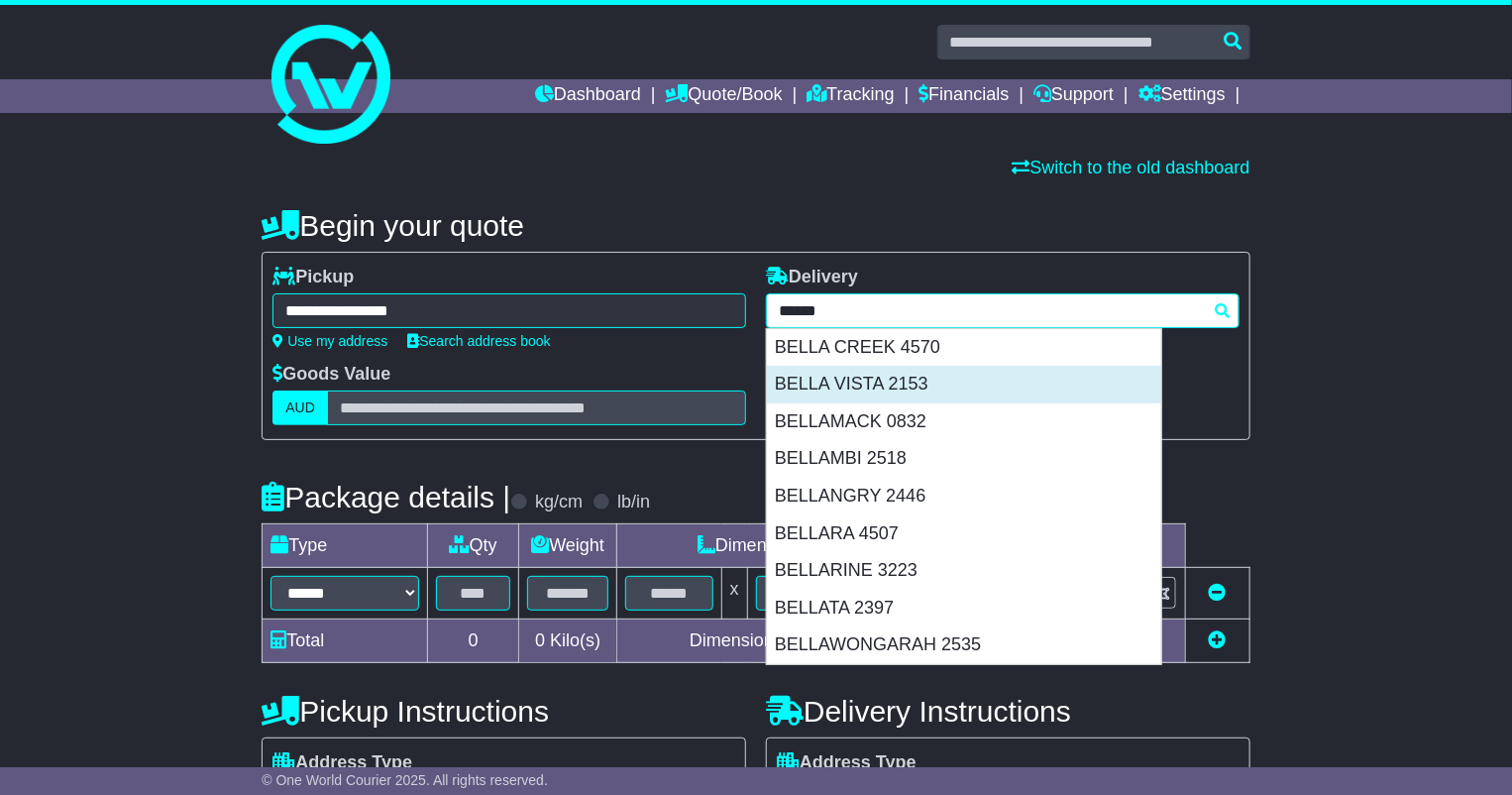 click on "BELLA VISTA 2153" at bounding box center [964, 385] 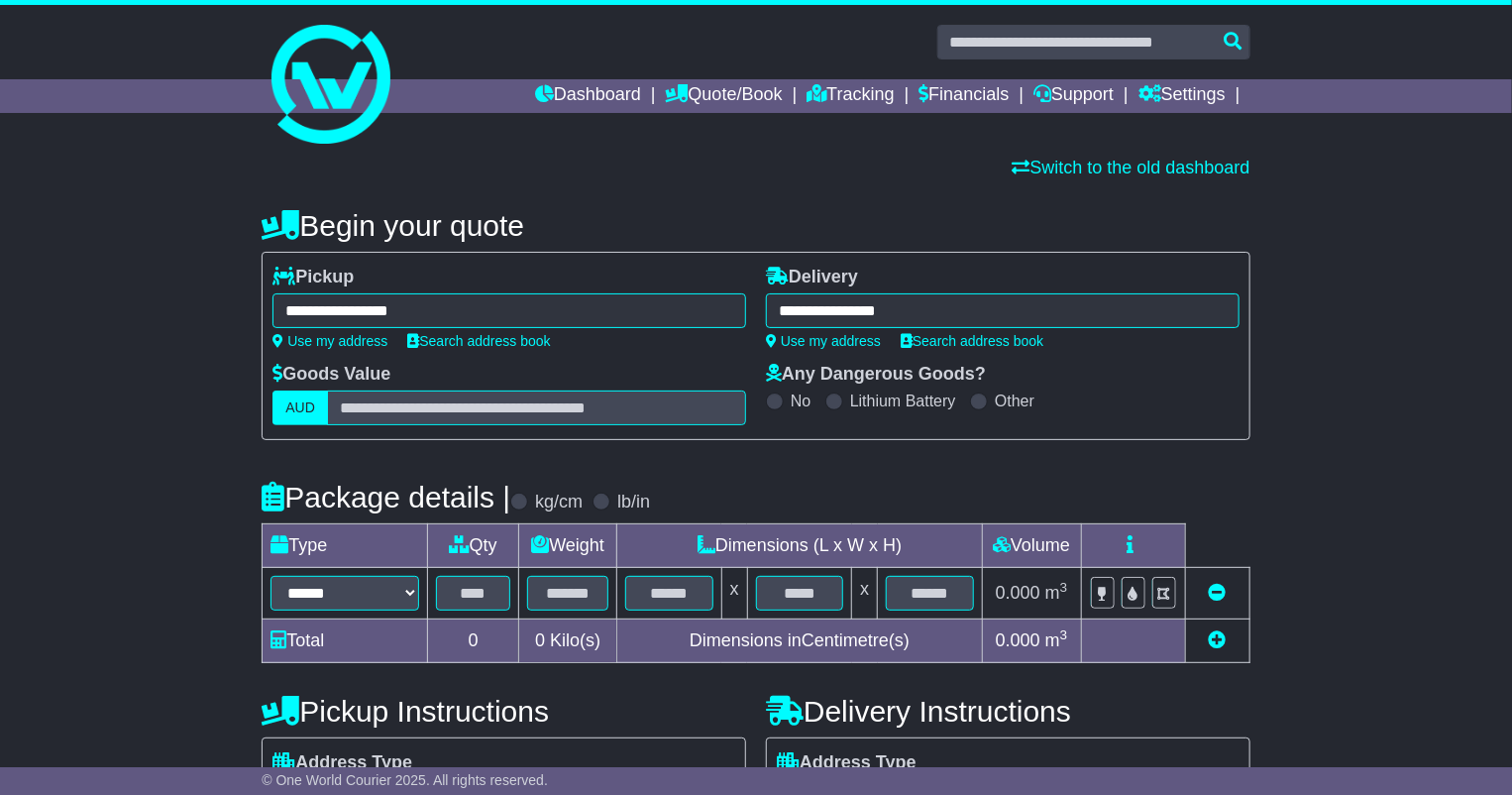 type on "**********" 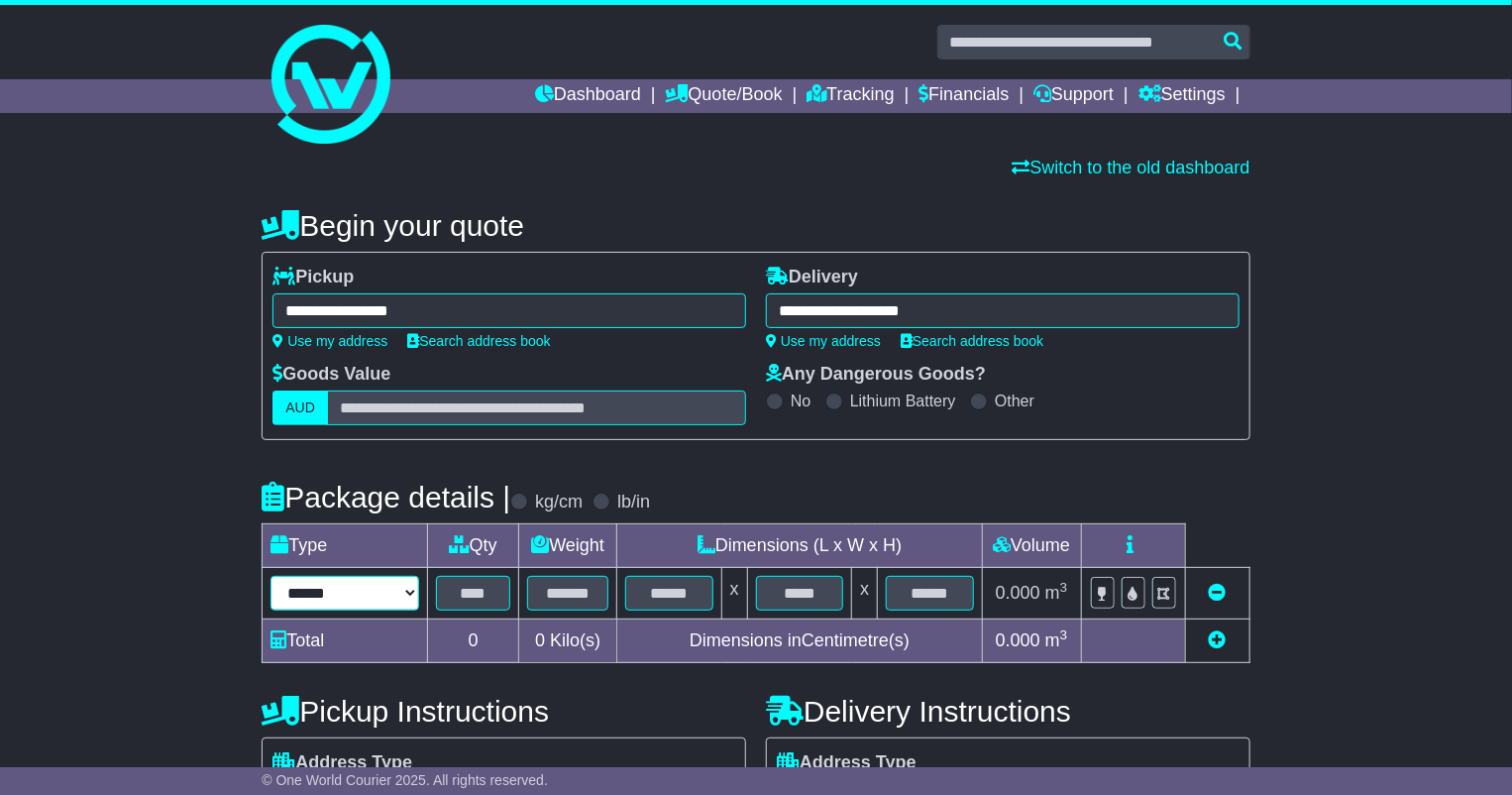 click on "****** ****** *** ******** ***** **** **** ****** *** *******" at bounding box center (345, 593) 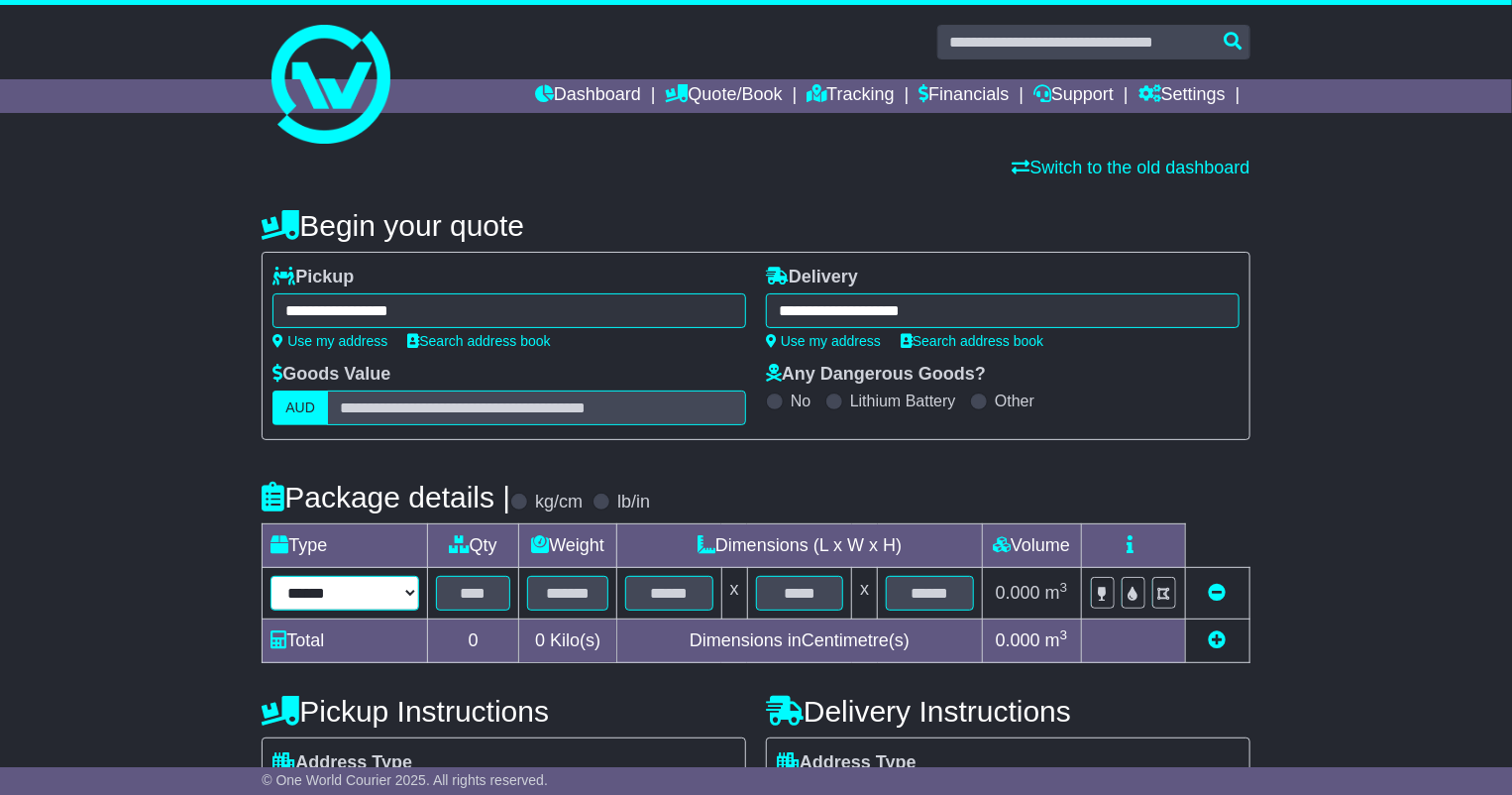 select on "****" 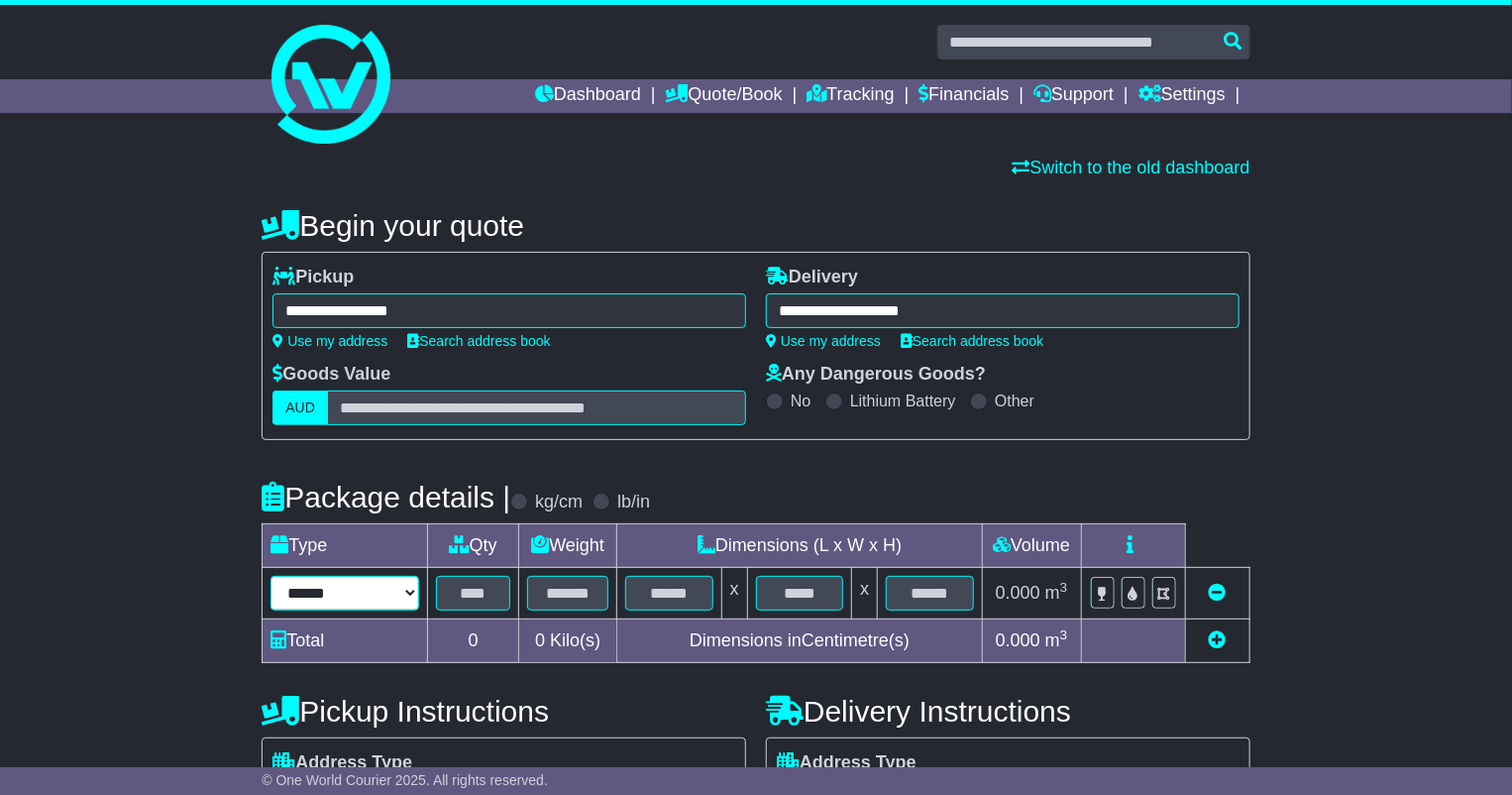 click on "****** ****** *** ******** ***** **** **** ****** *** *******" at bounding box center (345, 593) 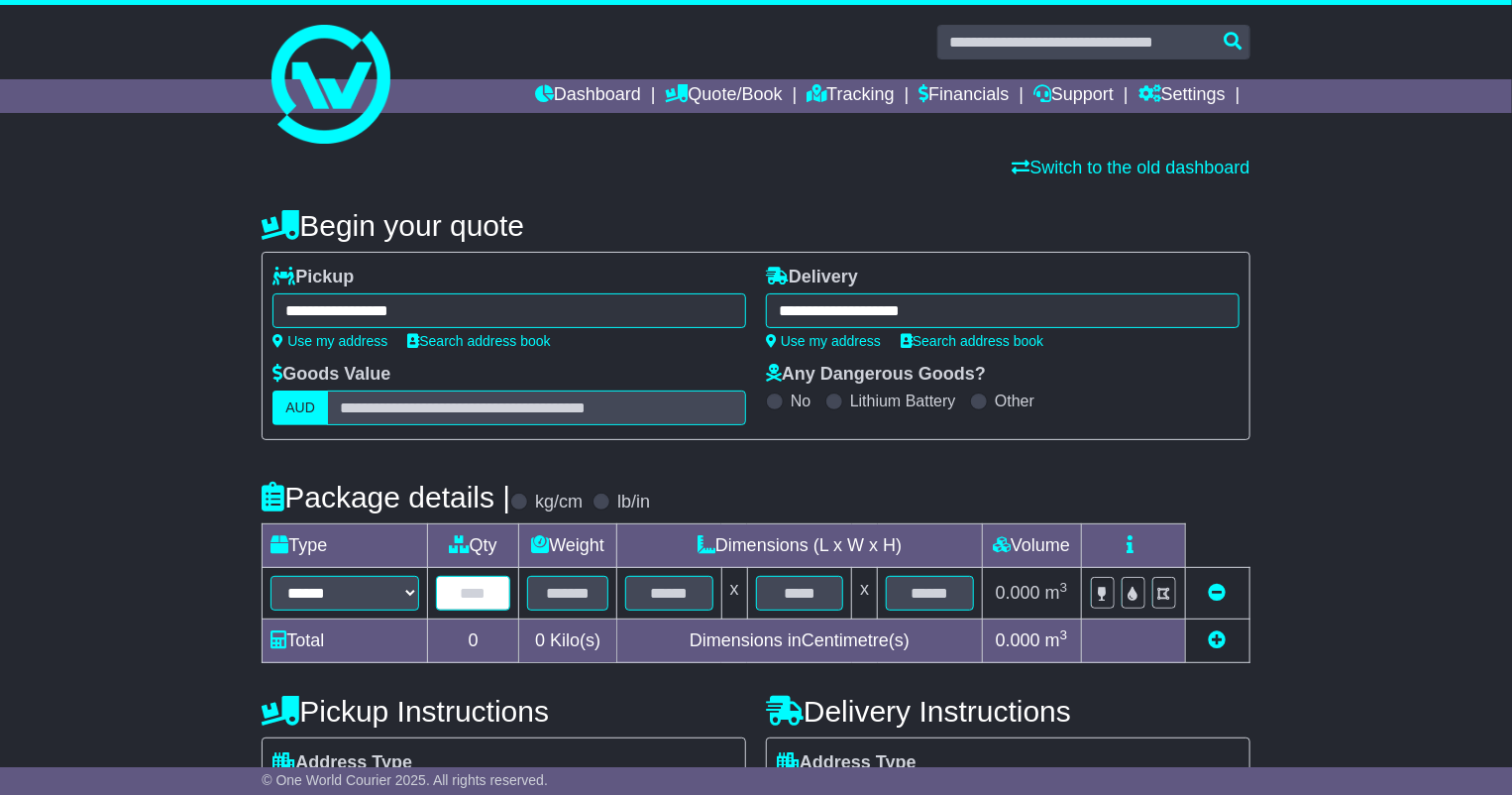 click at bounding box center [473, 593] 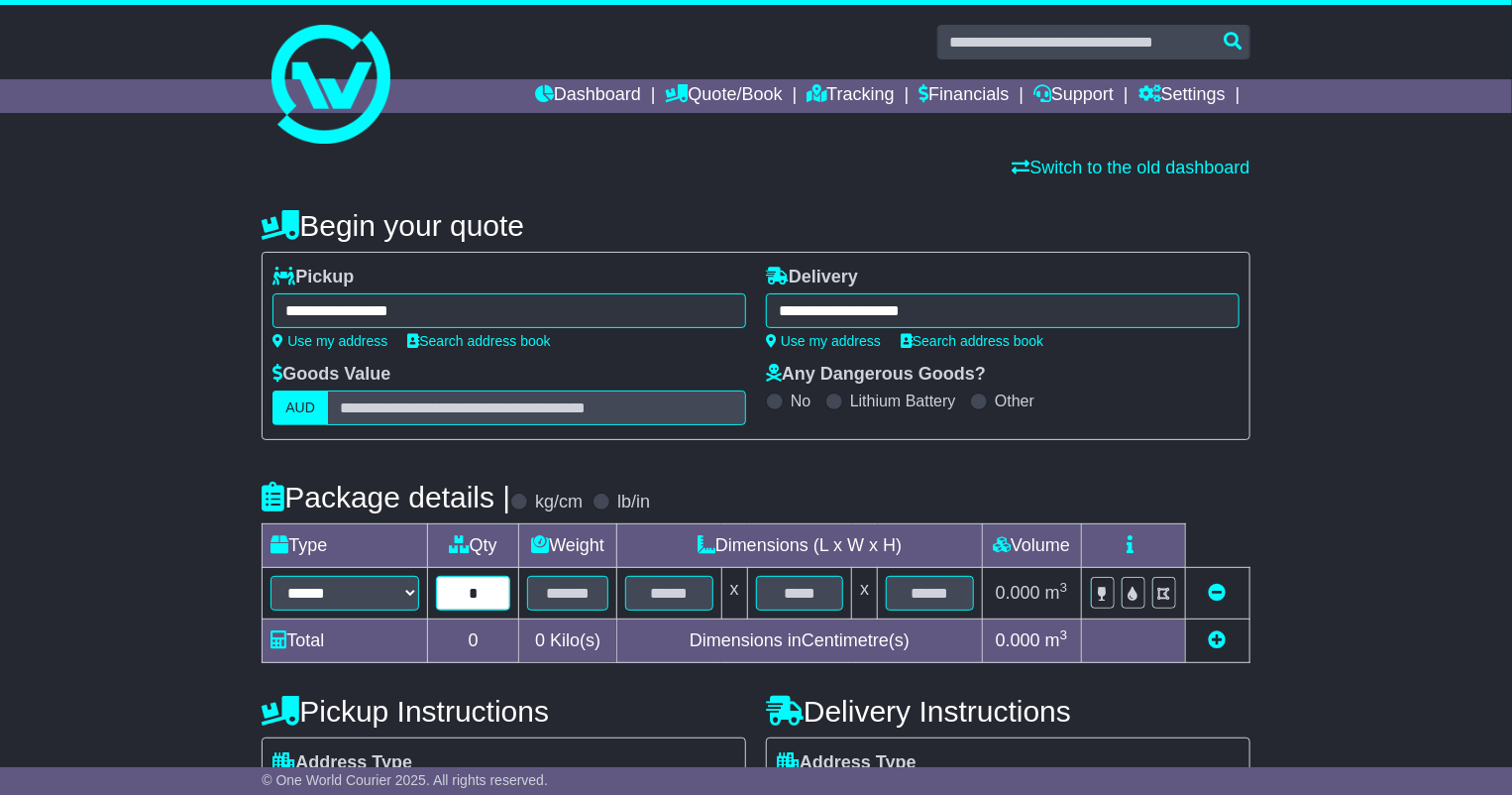 type on "*" 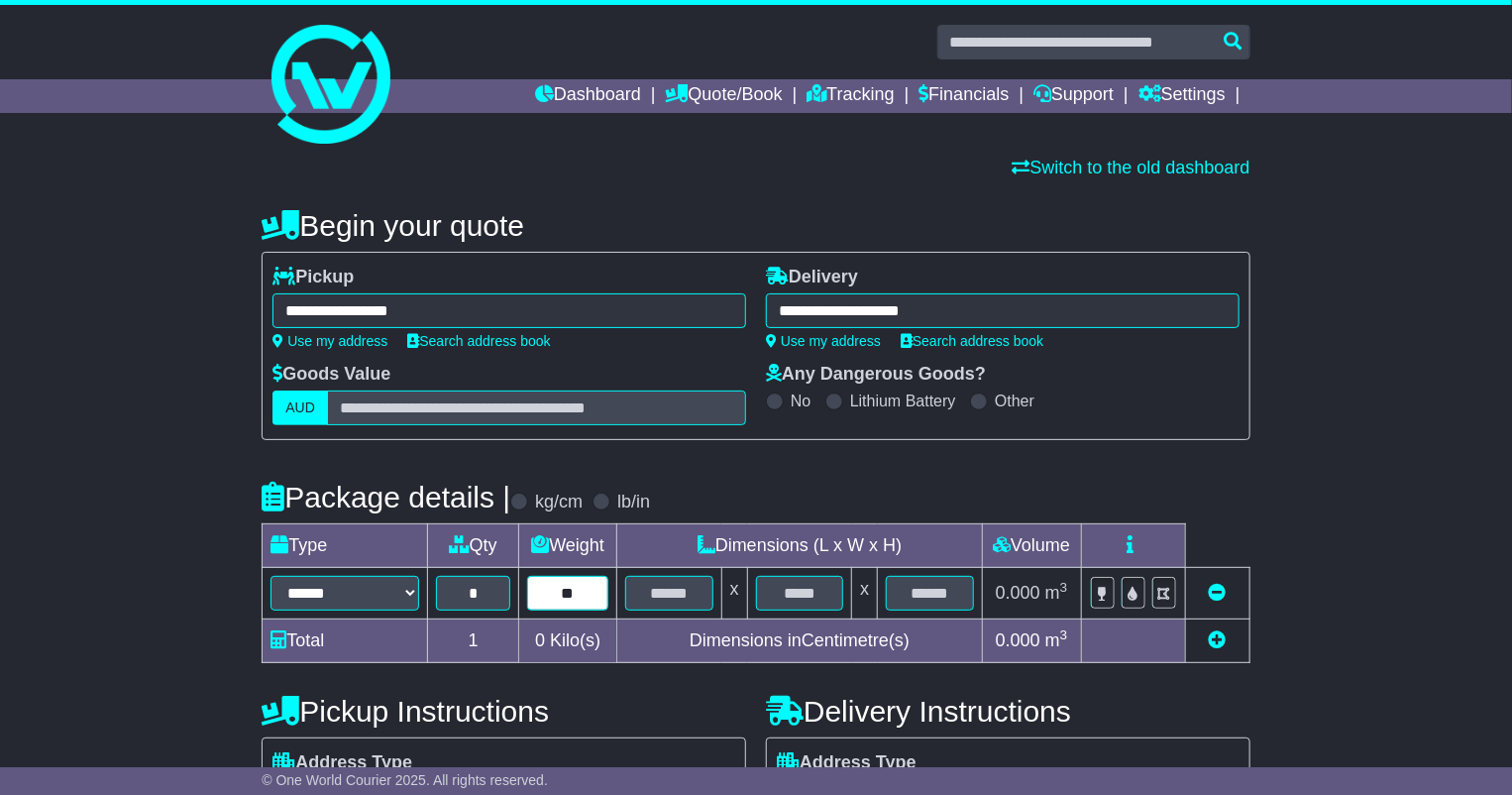 type on "**" 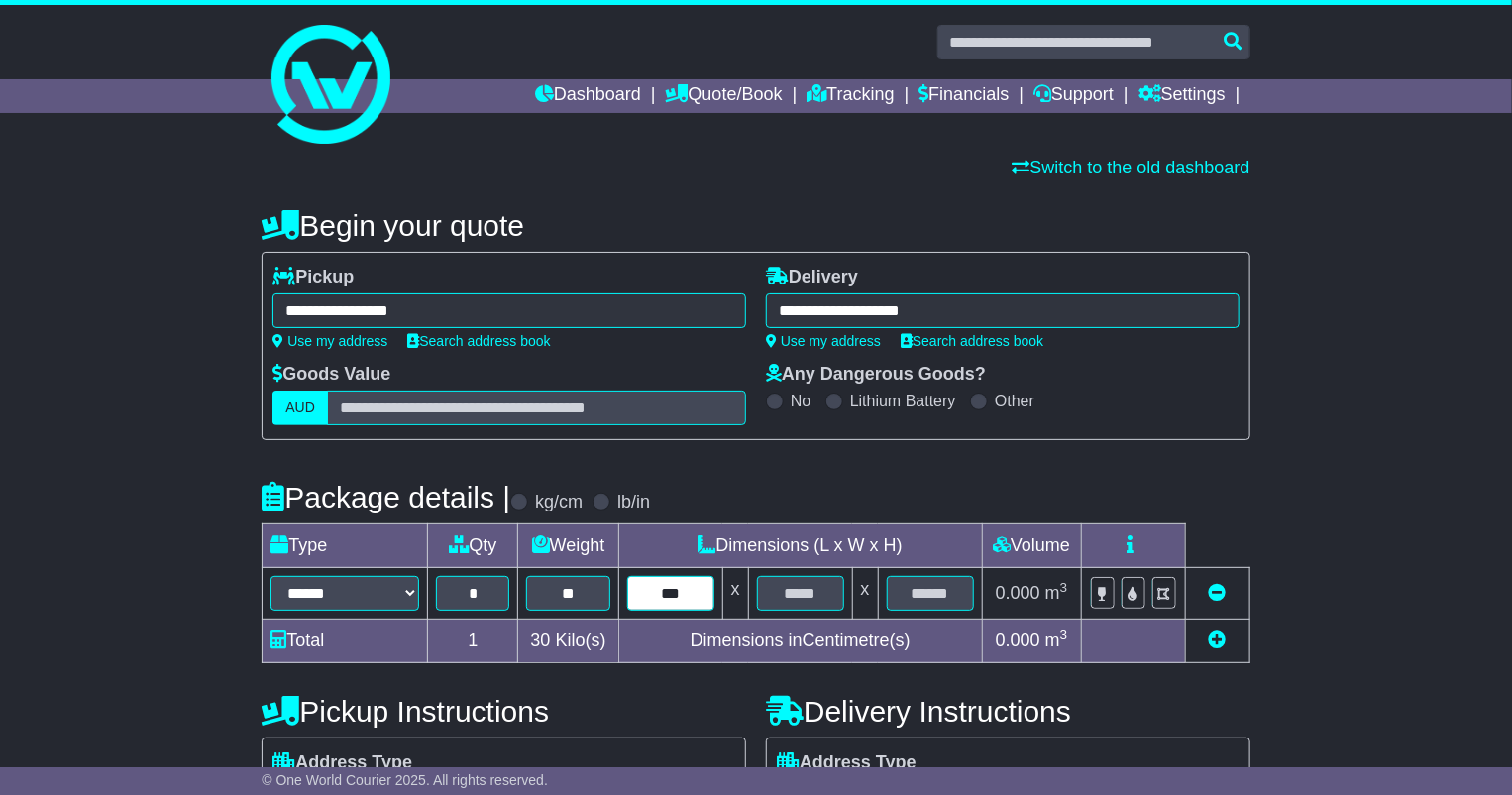 type on "***" 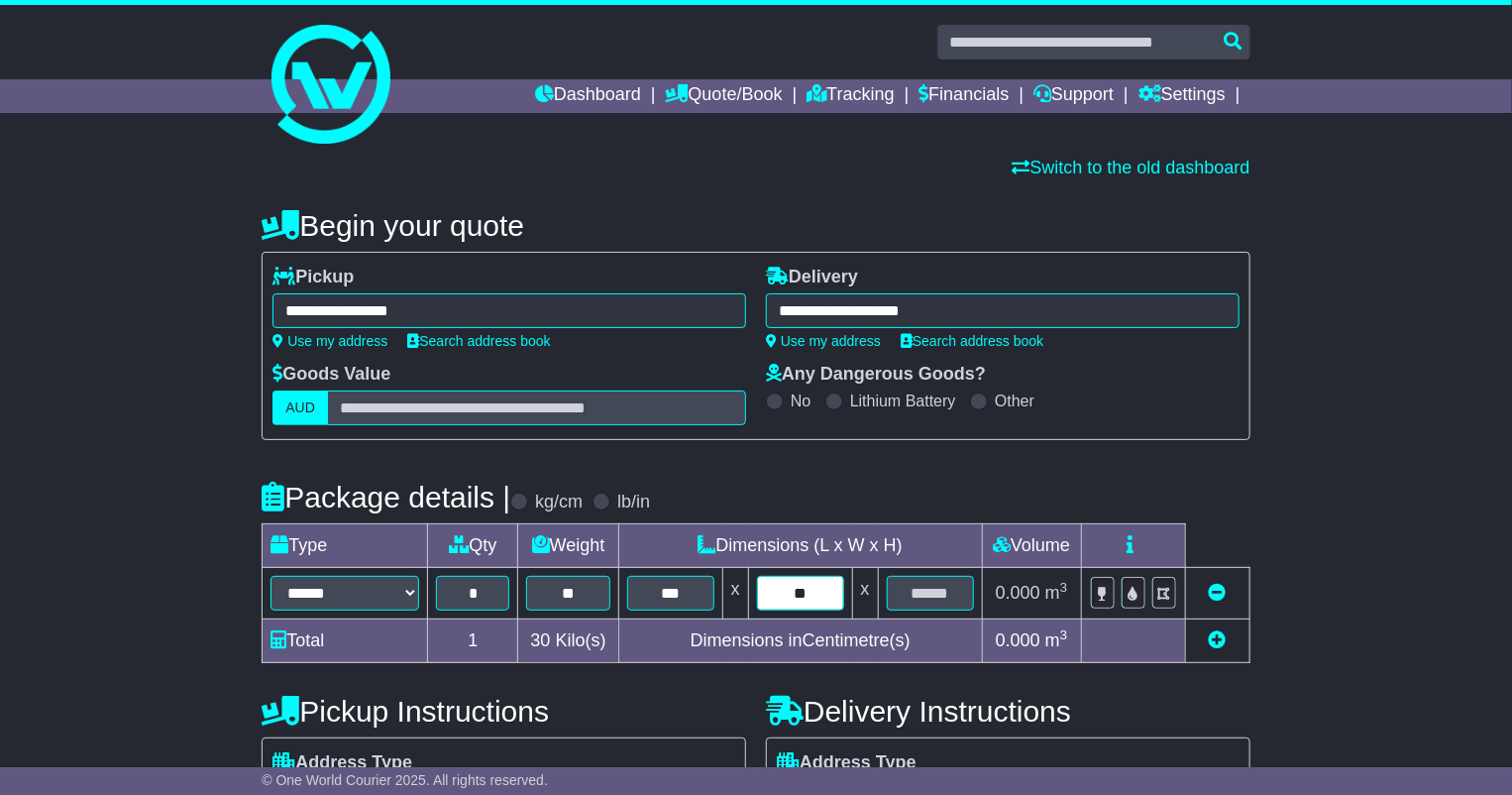 type on "**" 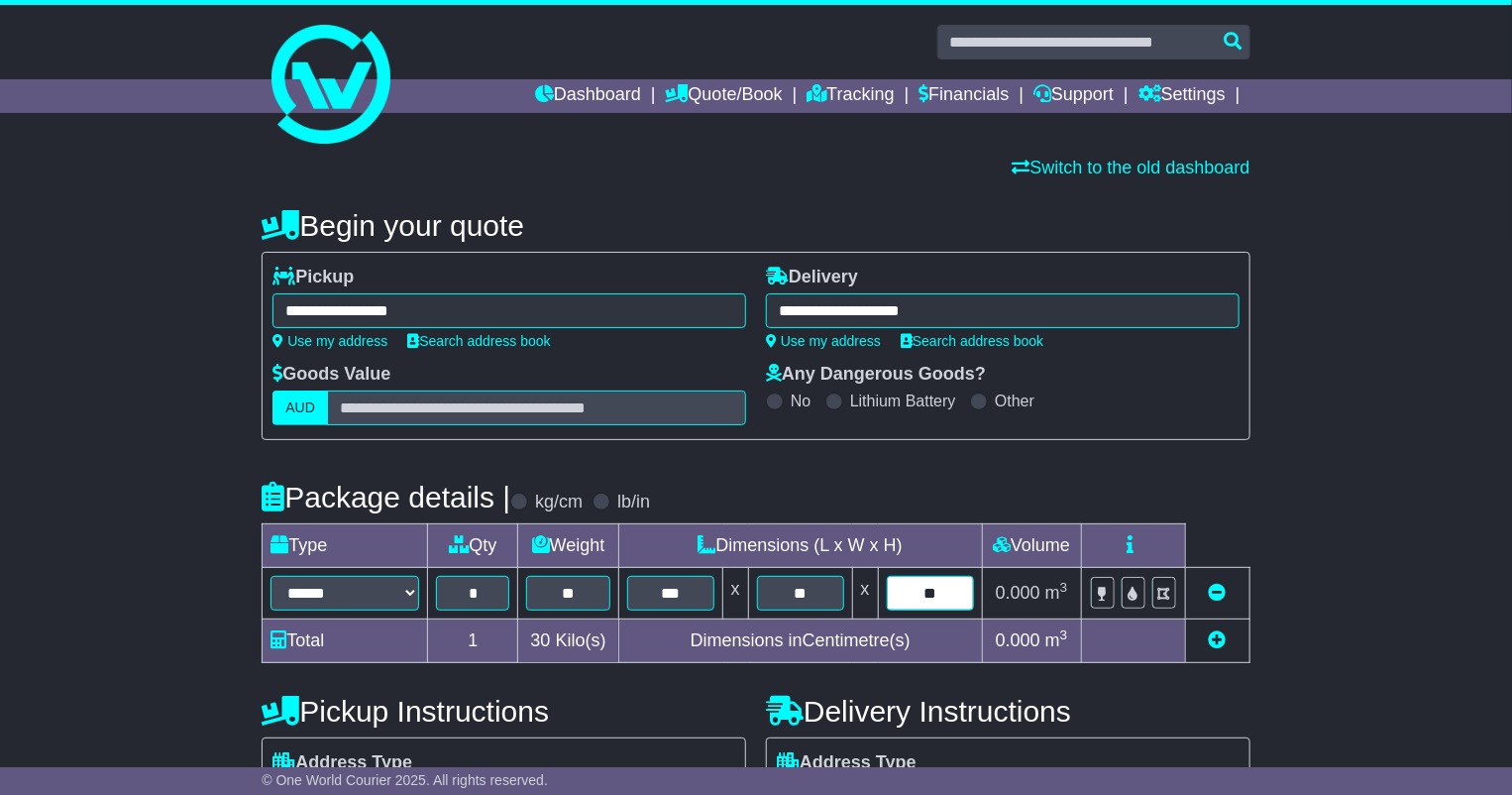 type on "**" 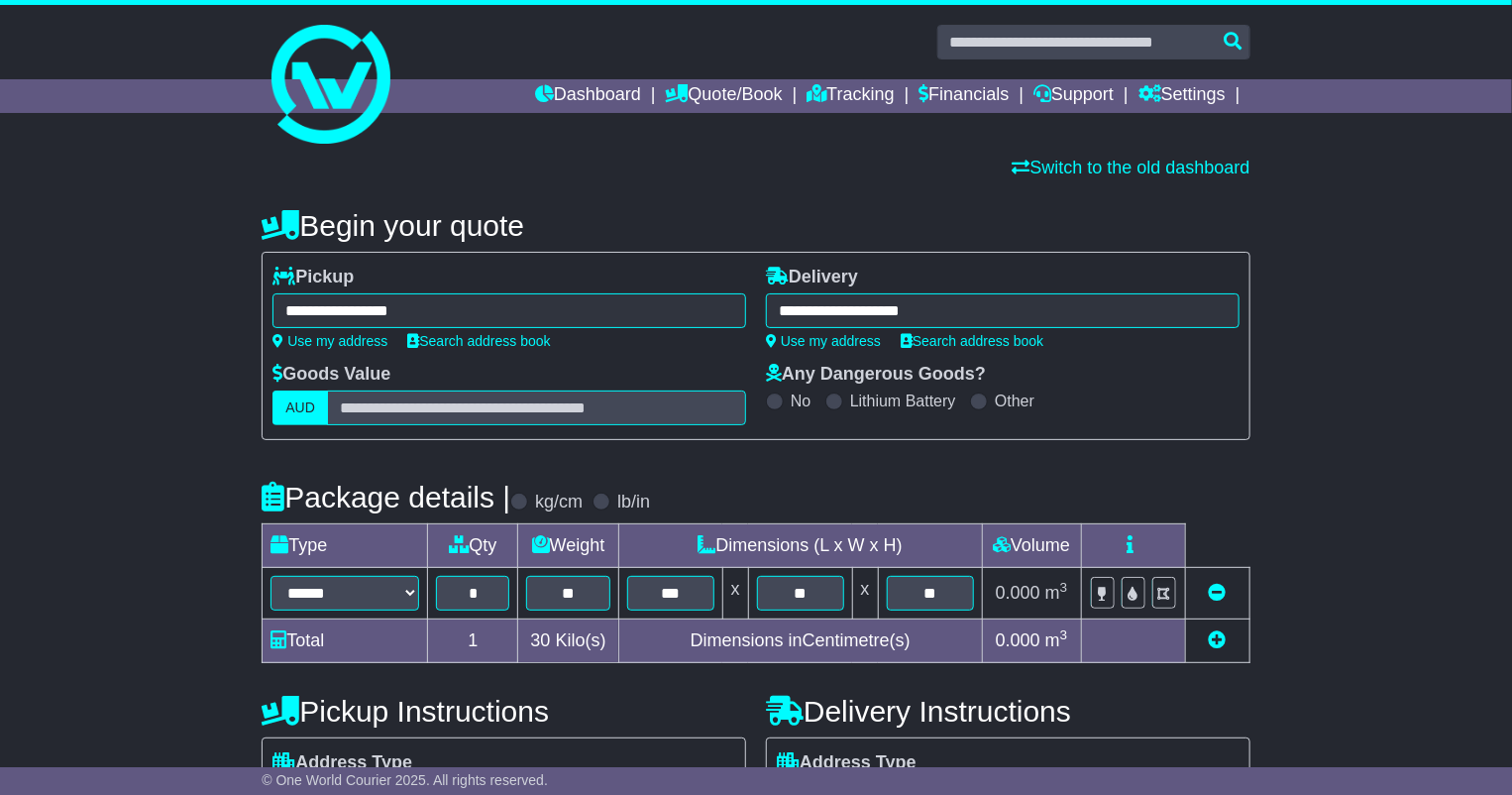 scroll, scrollTop: 423, scrollLeft: 0, axis: vertical 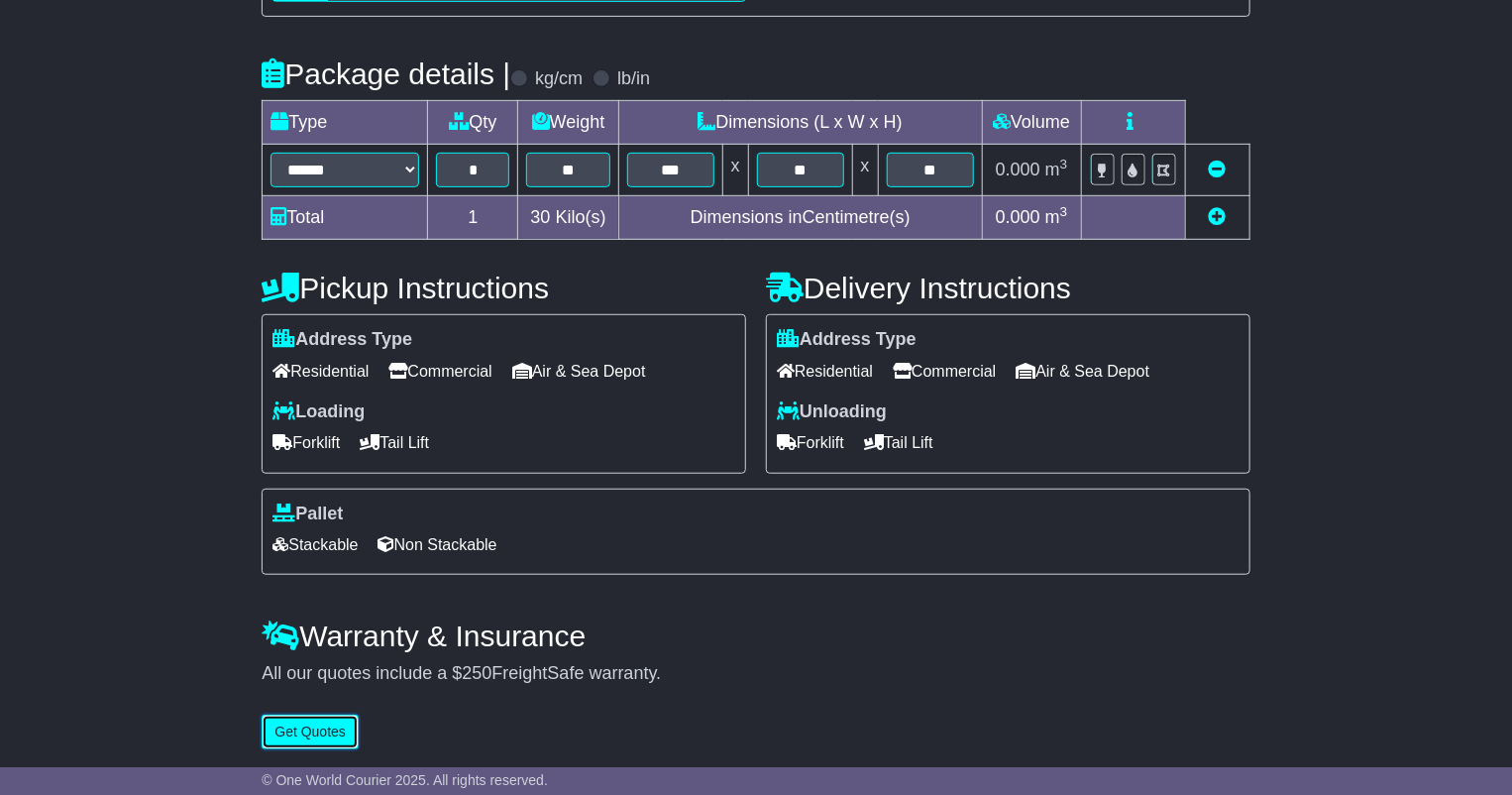 type 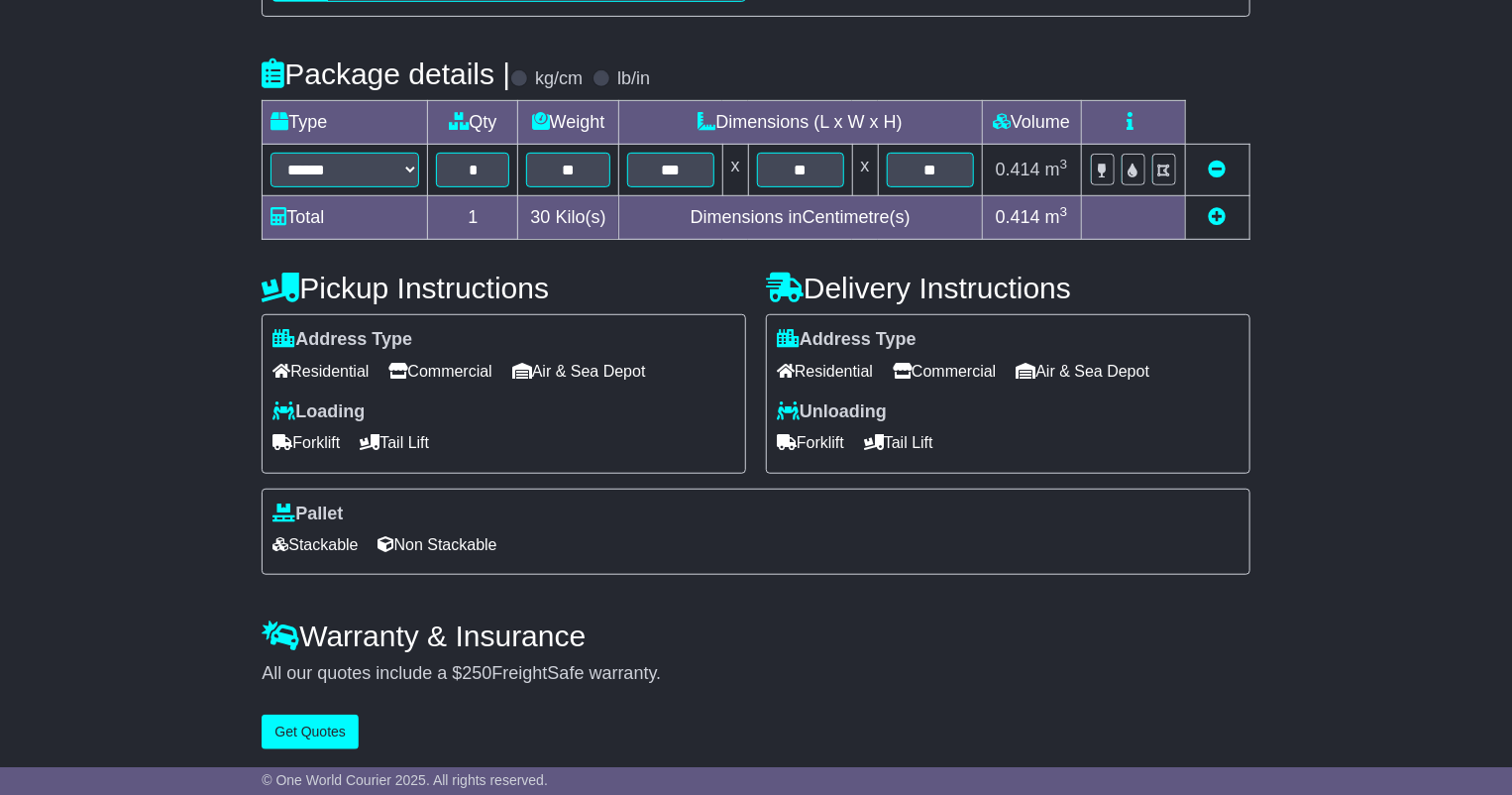 click at bounding box center [1218, 216] 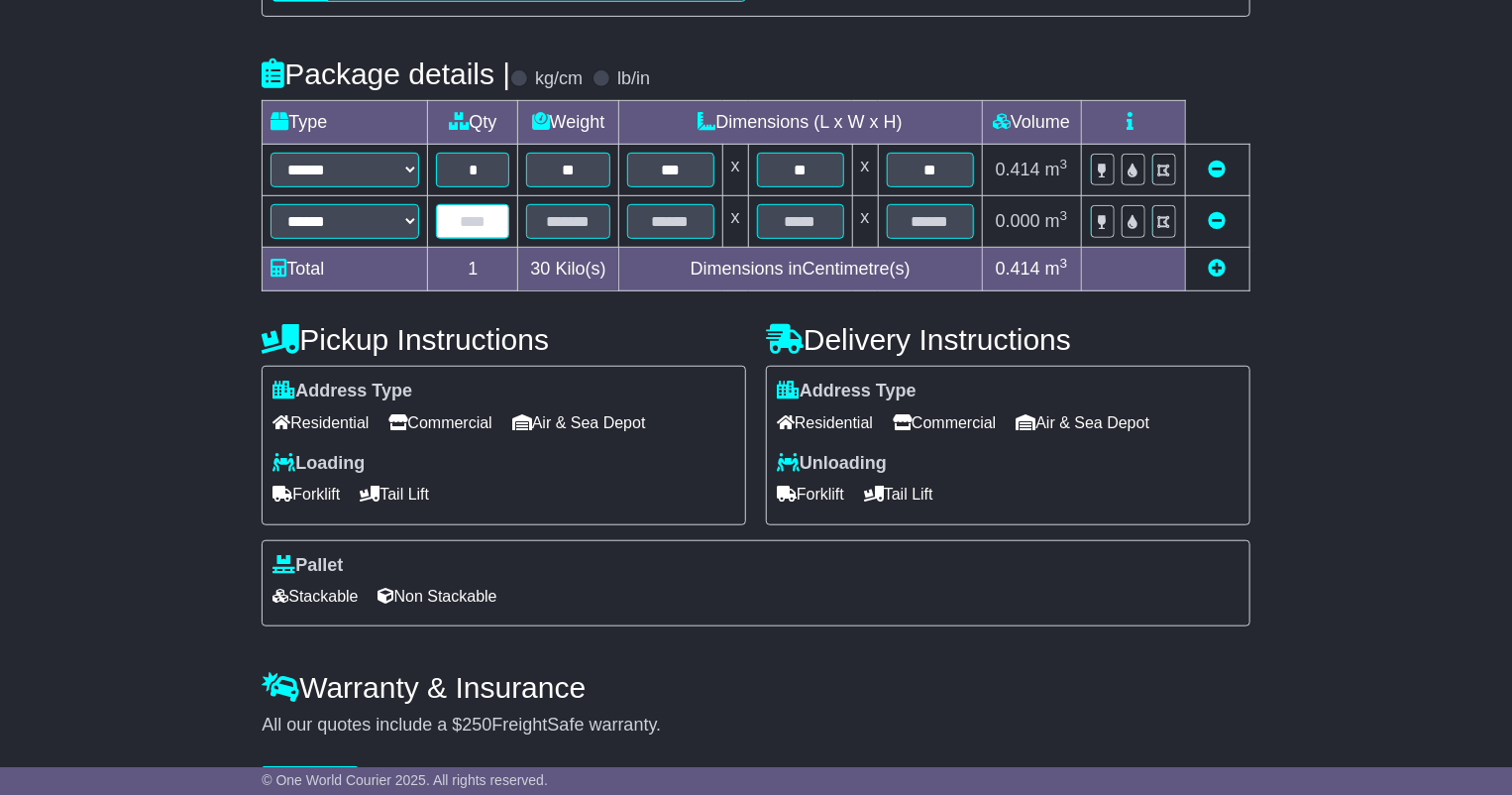 click at bounding box center [473, 221] 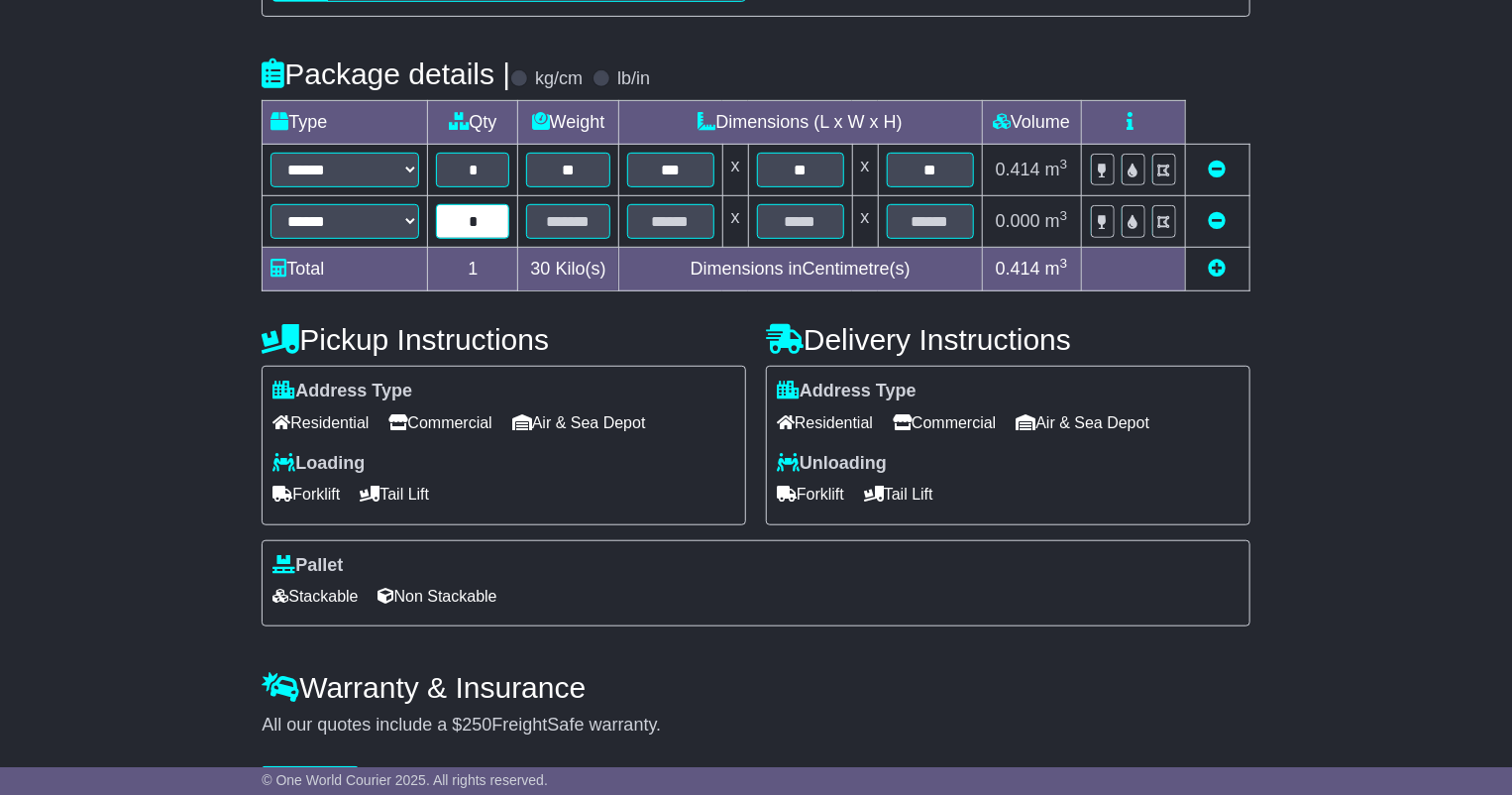 type on "*" 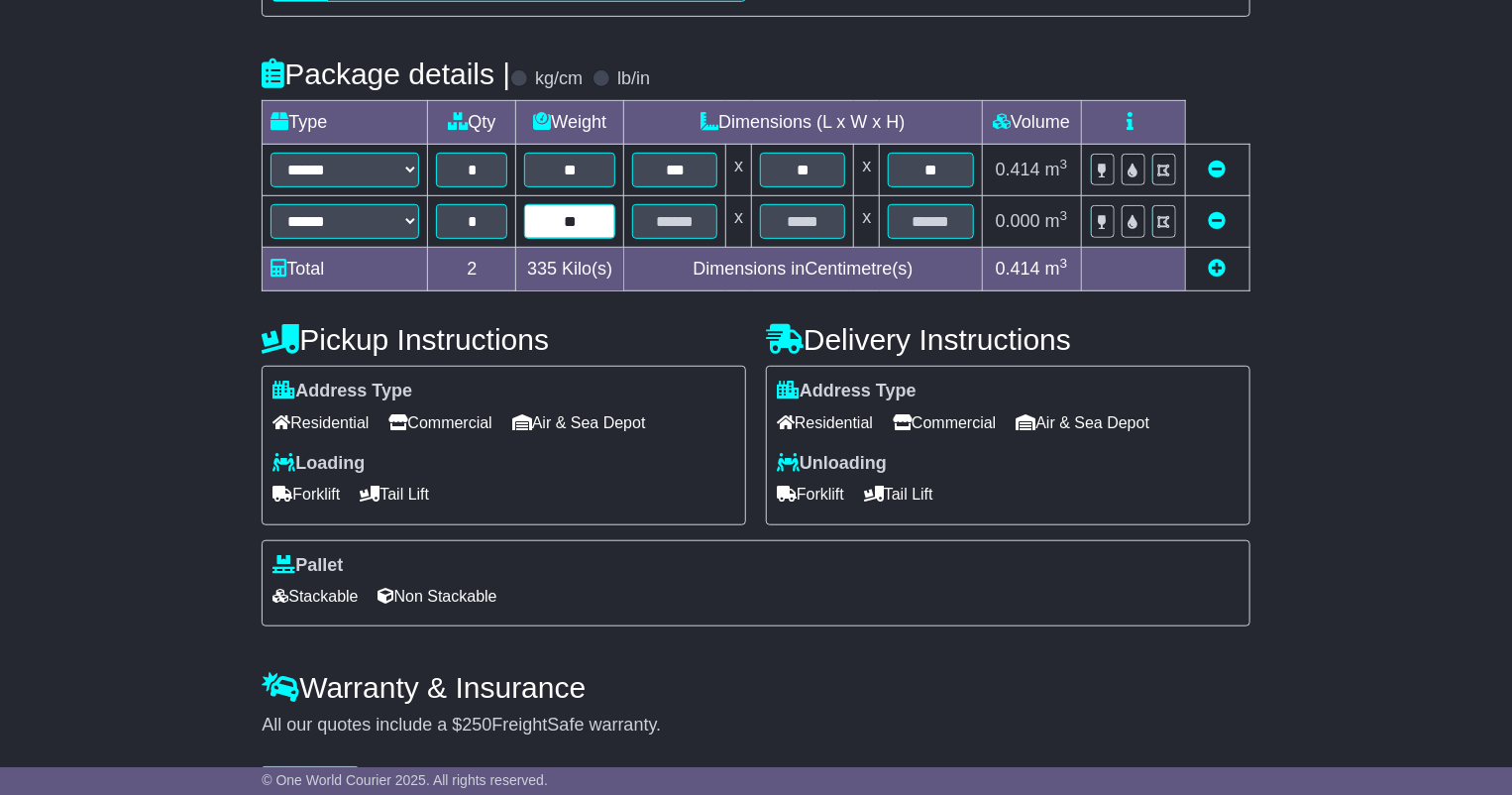 type on "**" 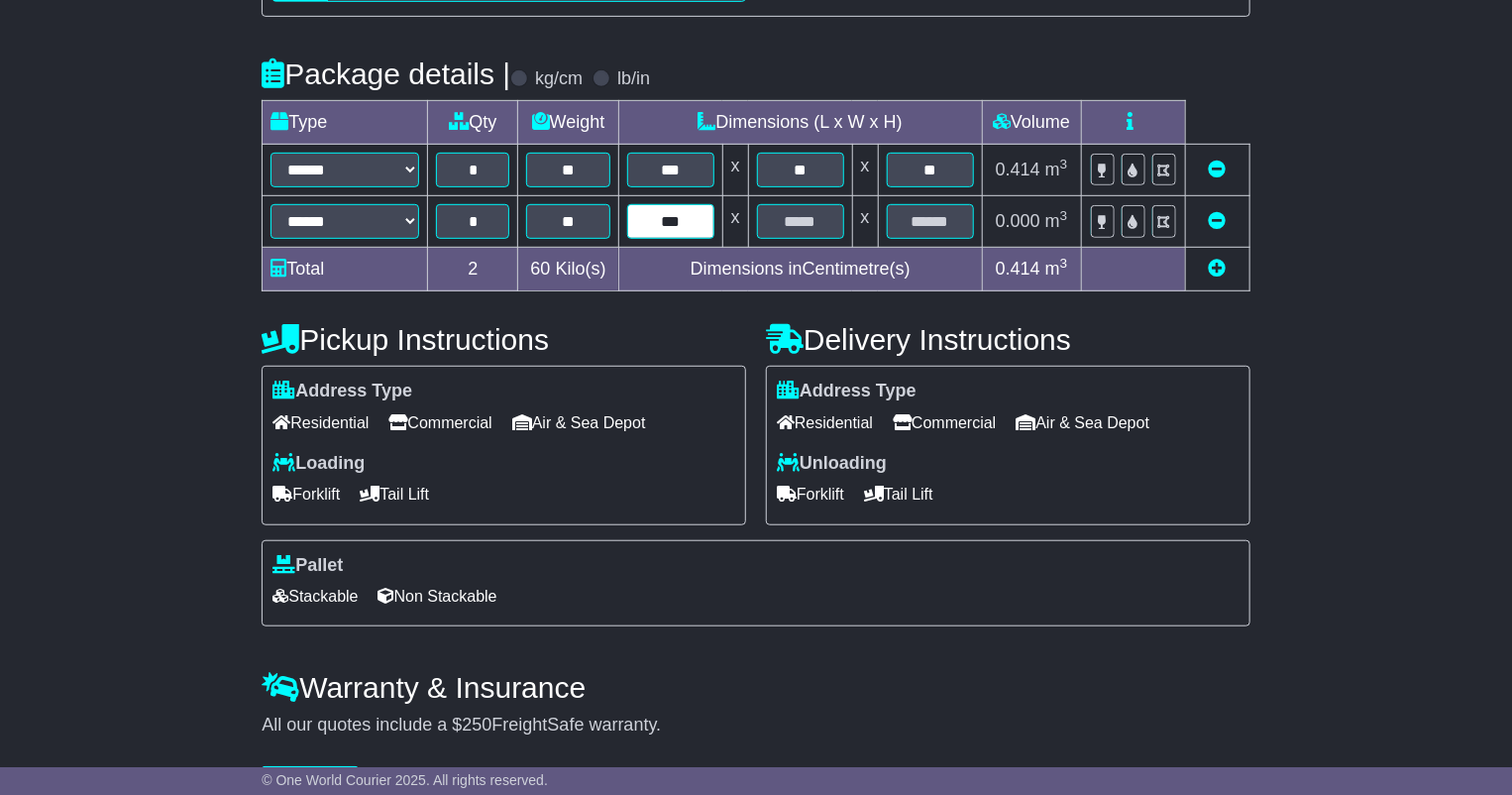 type on "***" 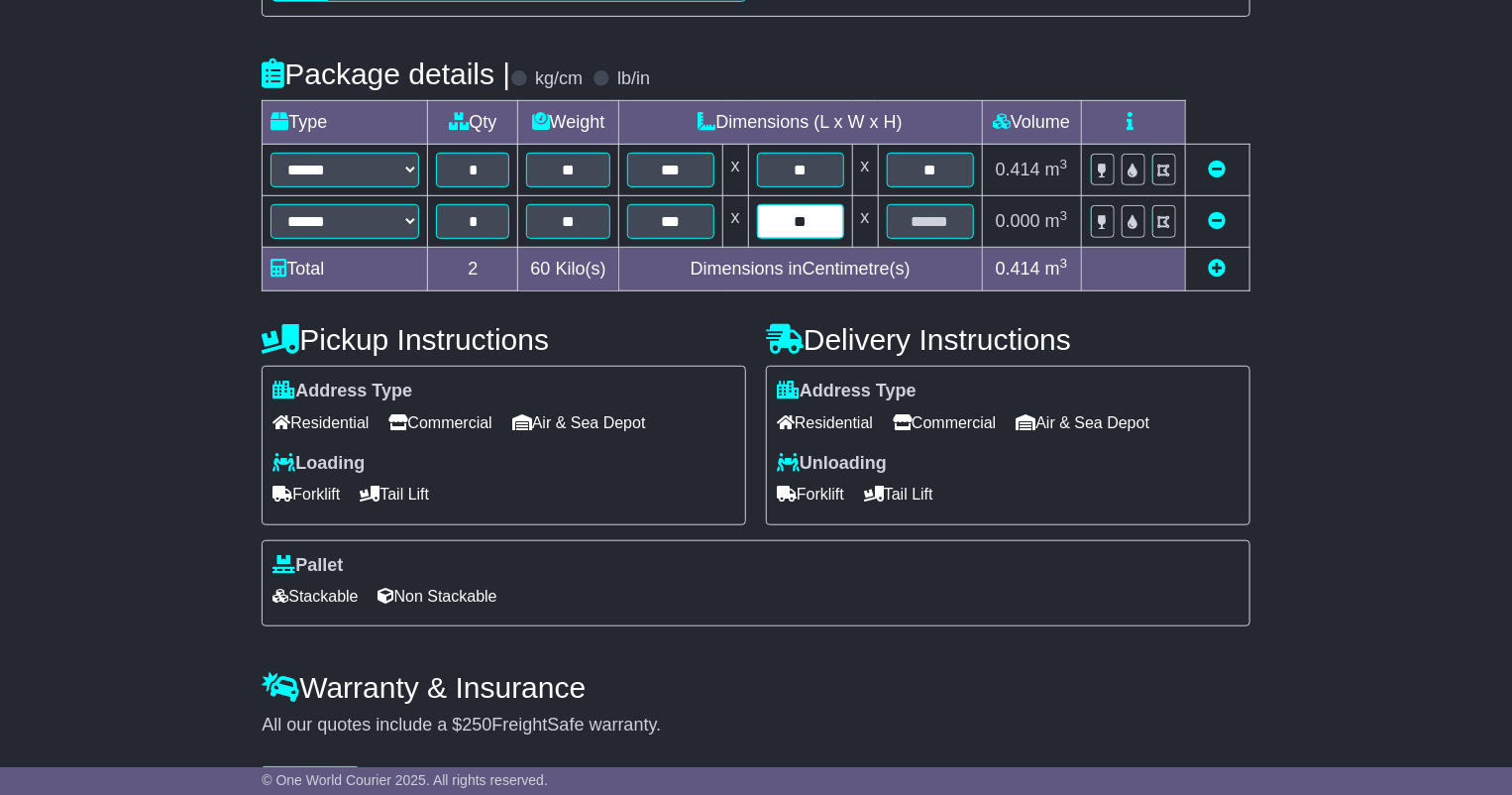 type on "**" 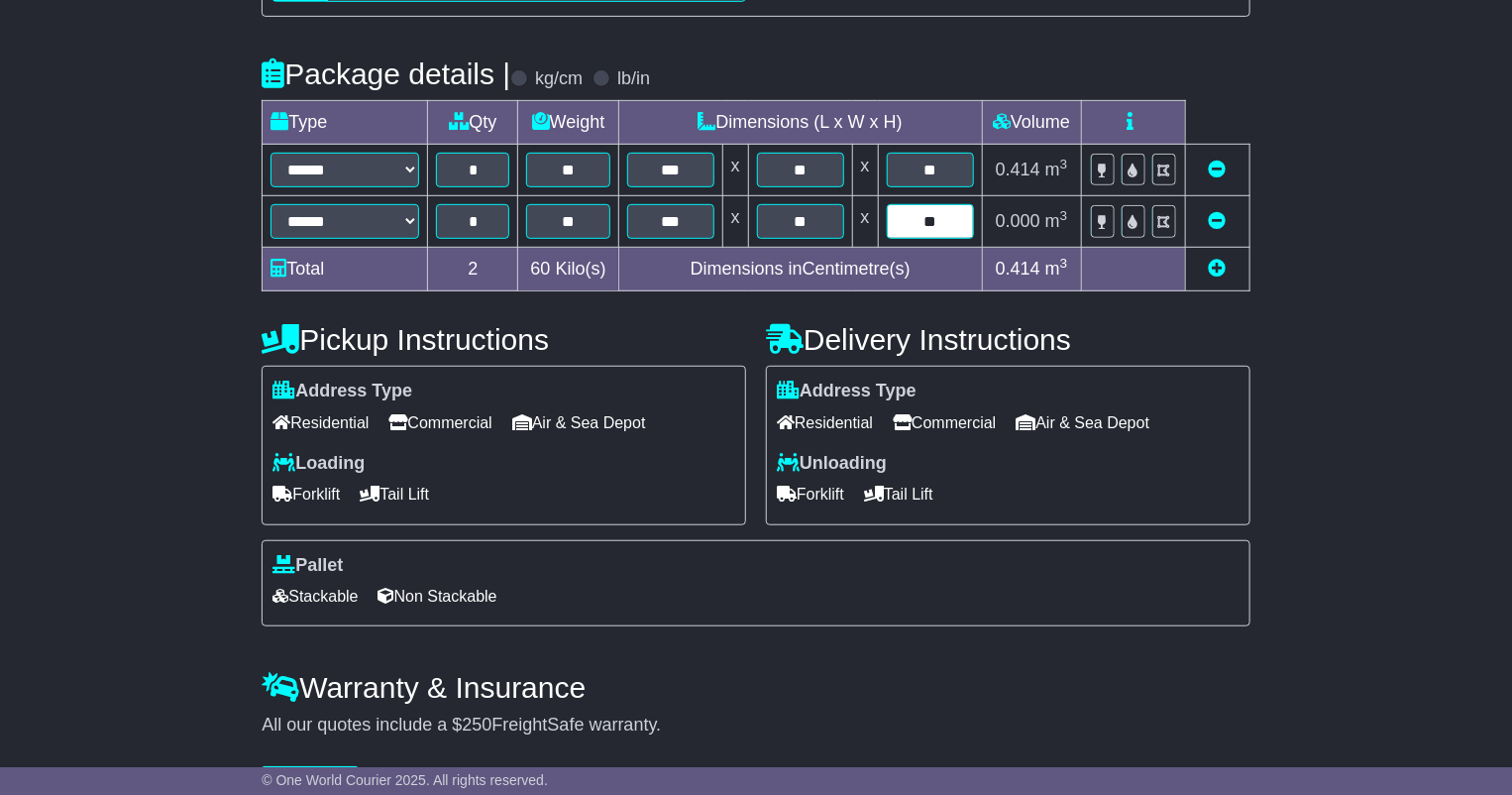 type on "**" 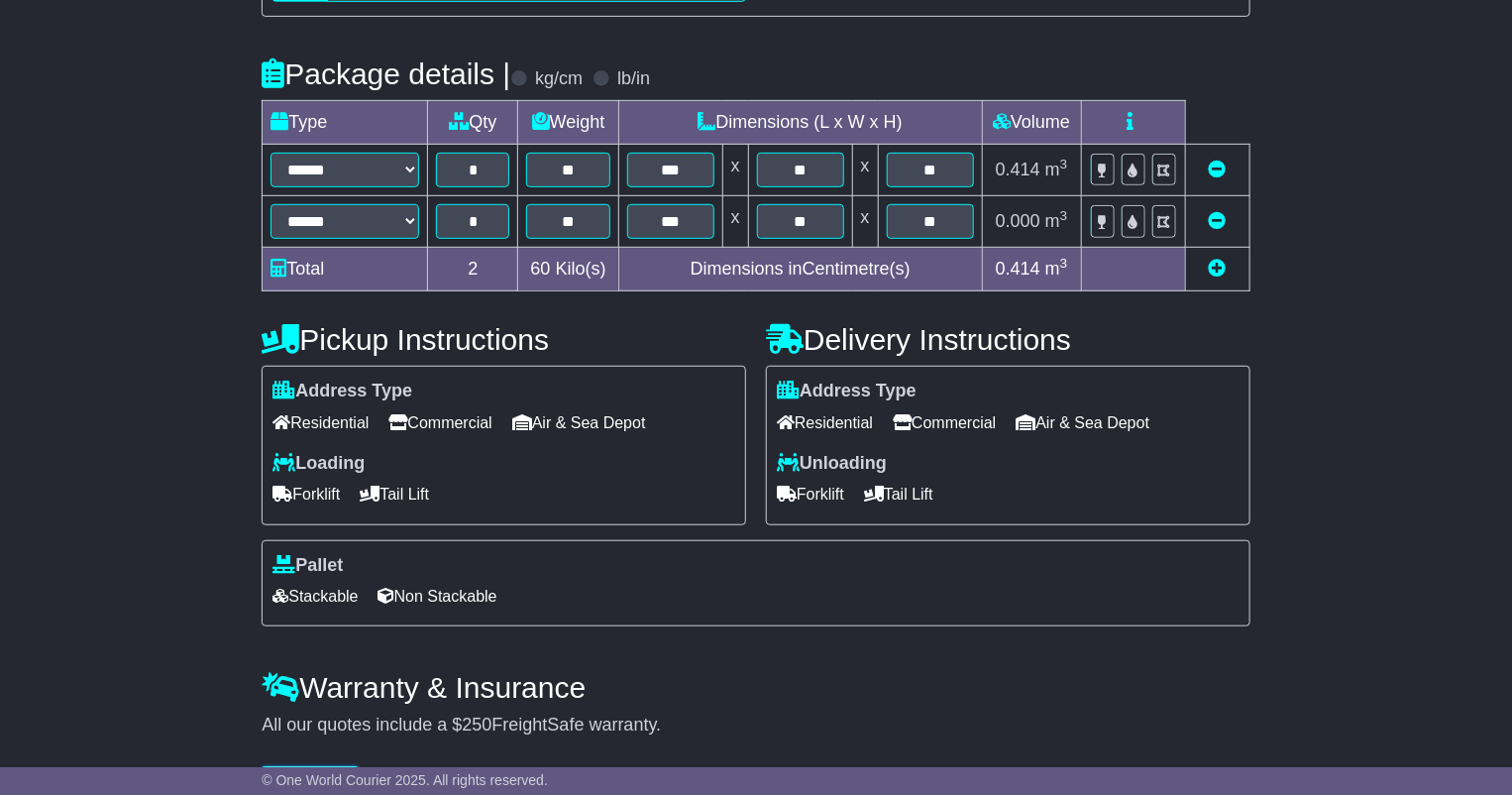 scroll, scrollTop: 425, scrollLeft: 0, axis: vertical 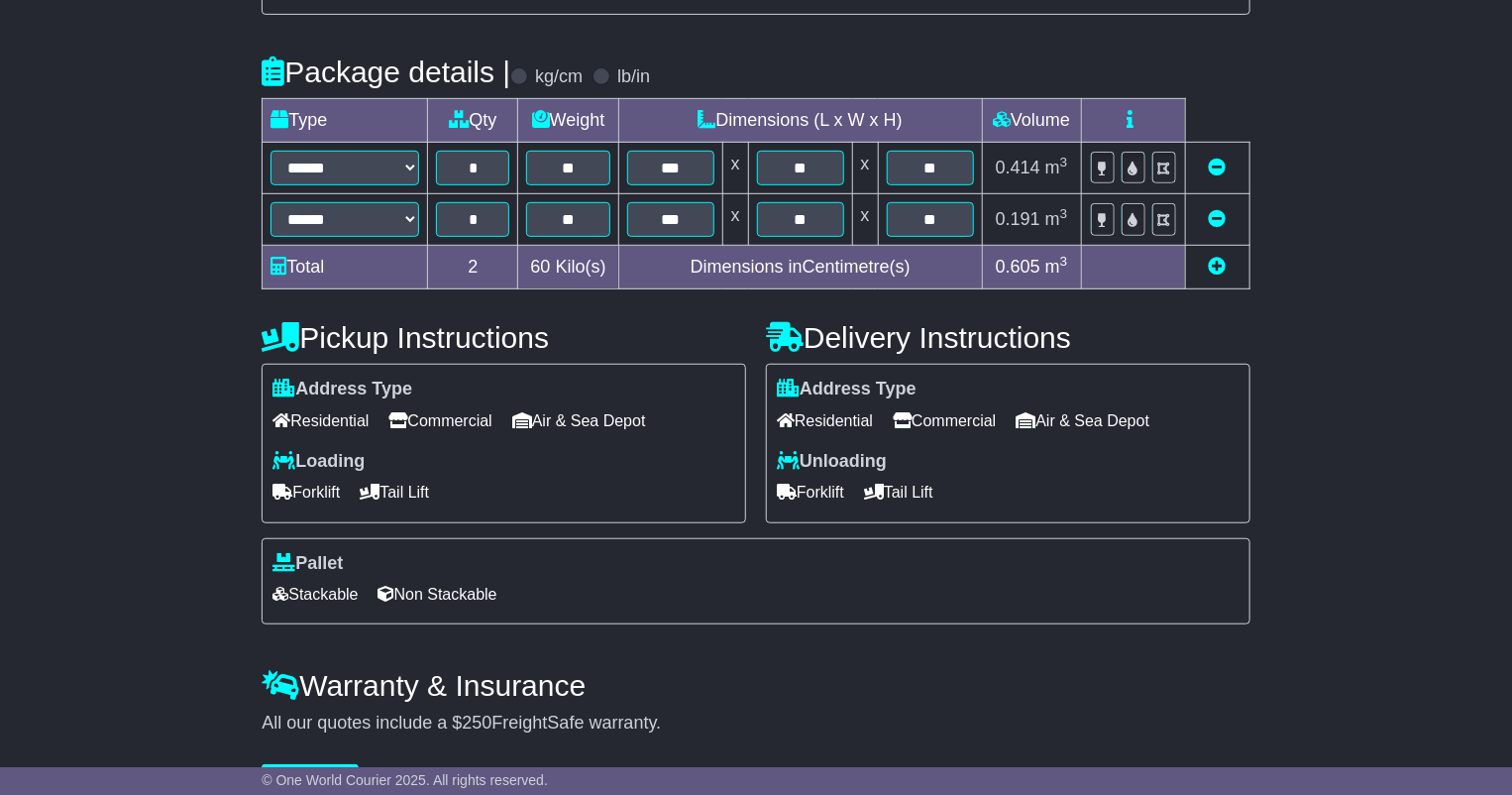 click on "Commercial" at bounding box center [944, 420] 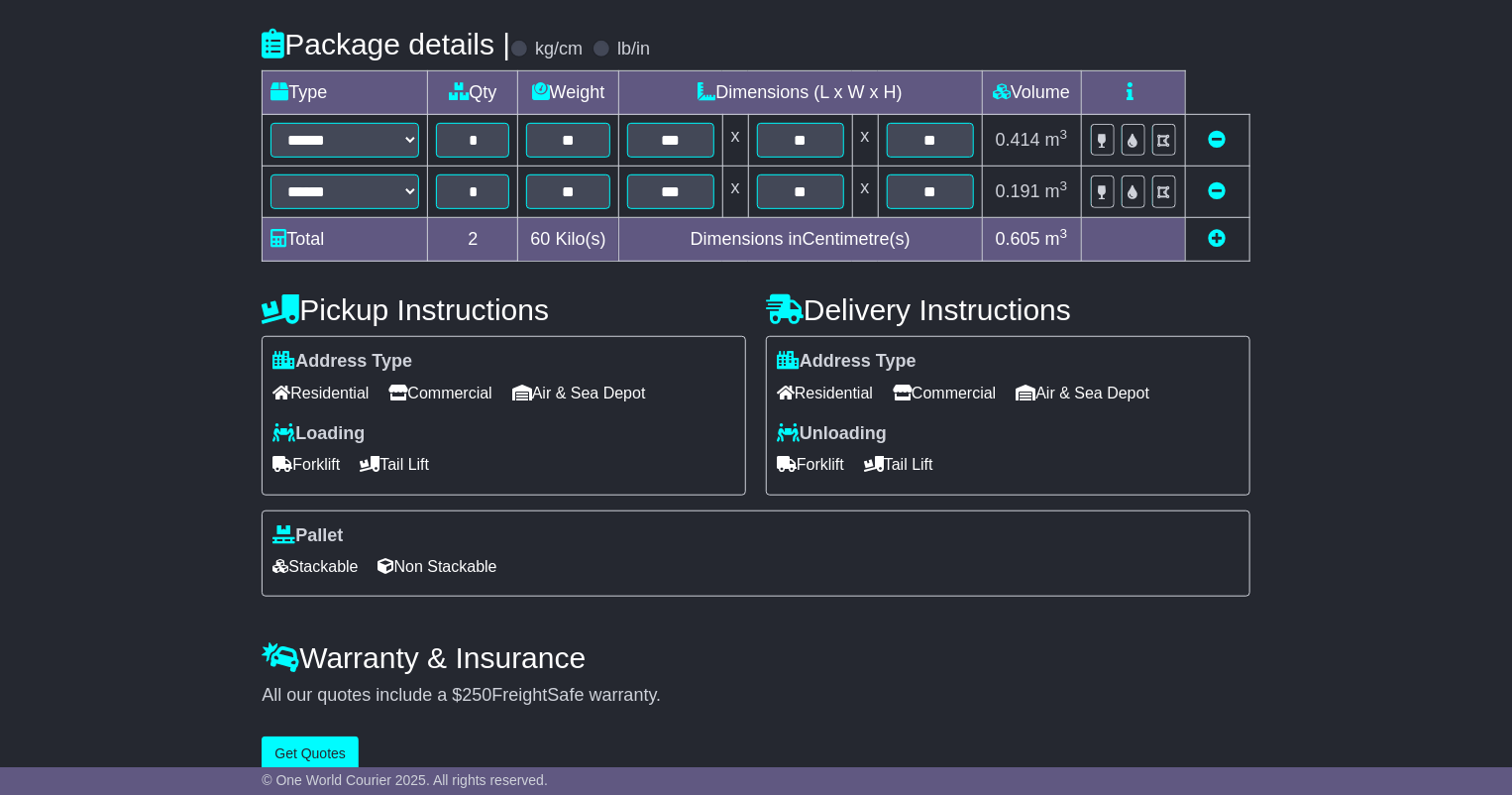 scroll, scrollTop: 480, scrollLeft: 0, axis: vertical 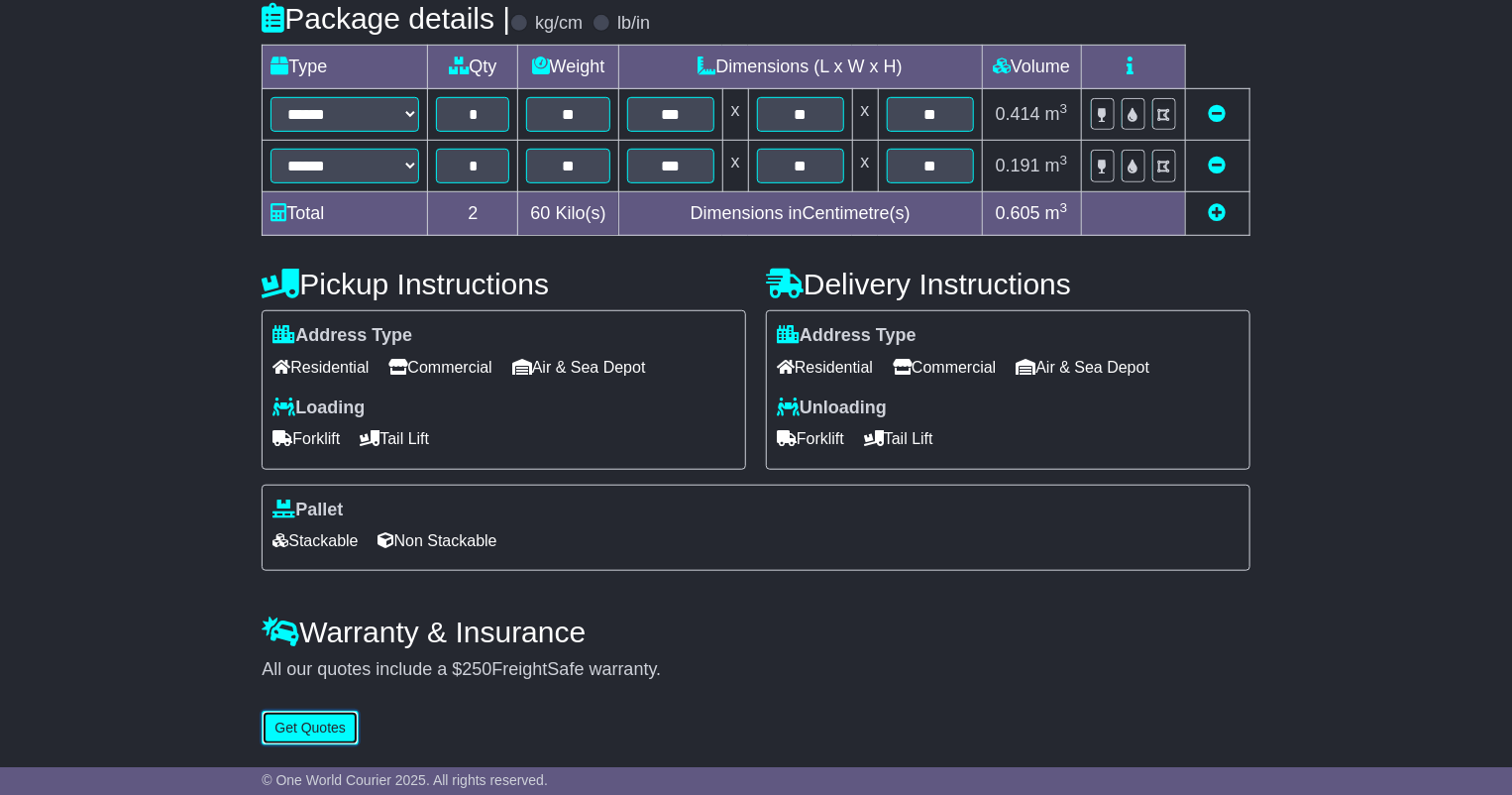 click on "Get Quotes" at bounding box center [310, 728] 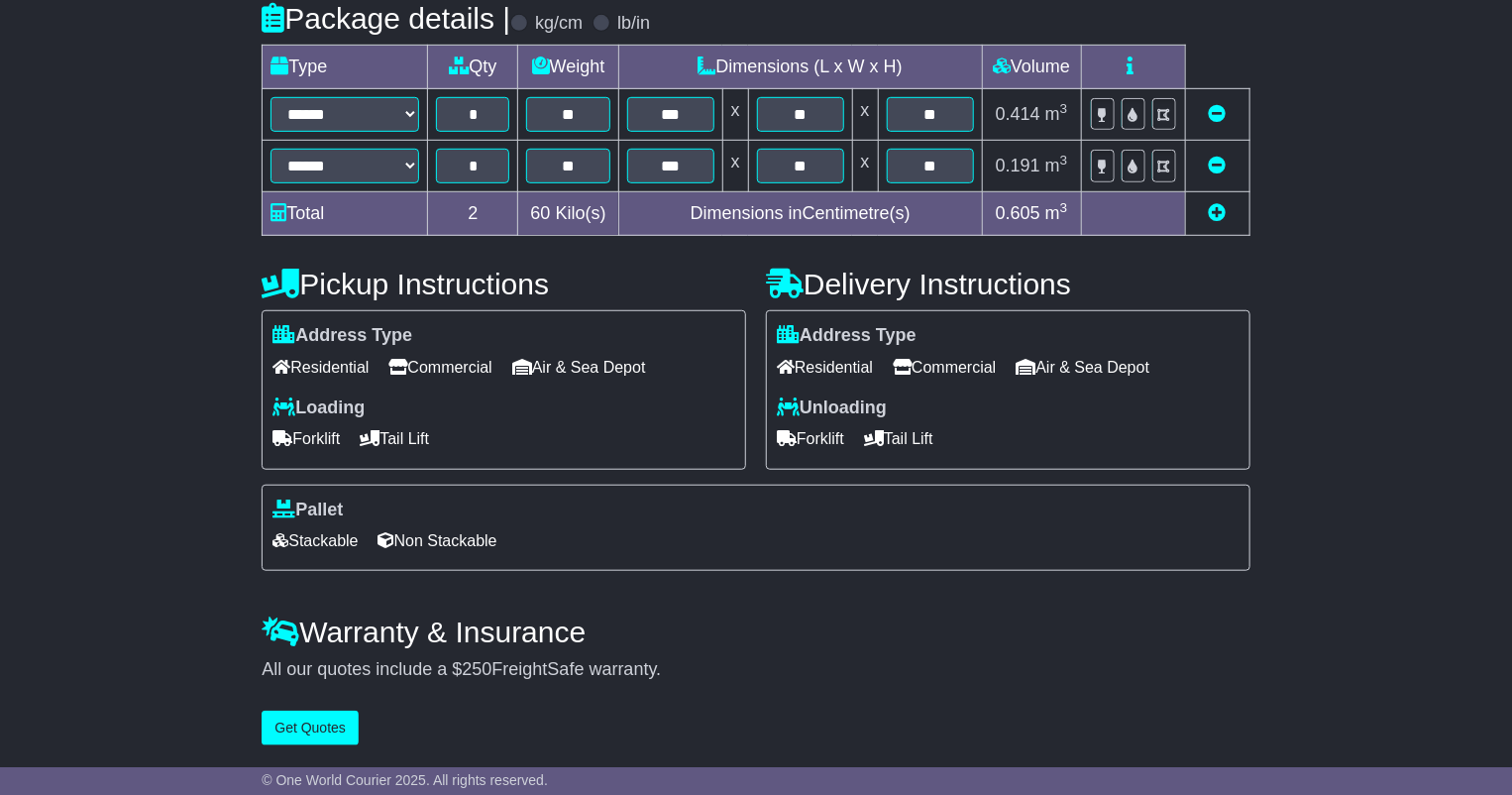 scroll, scrollTop: 0, scrollLeft: 0, axis: both 